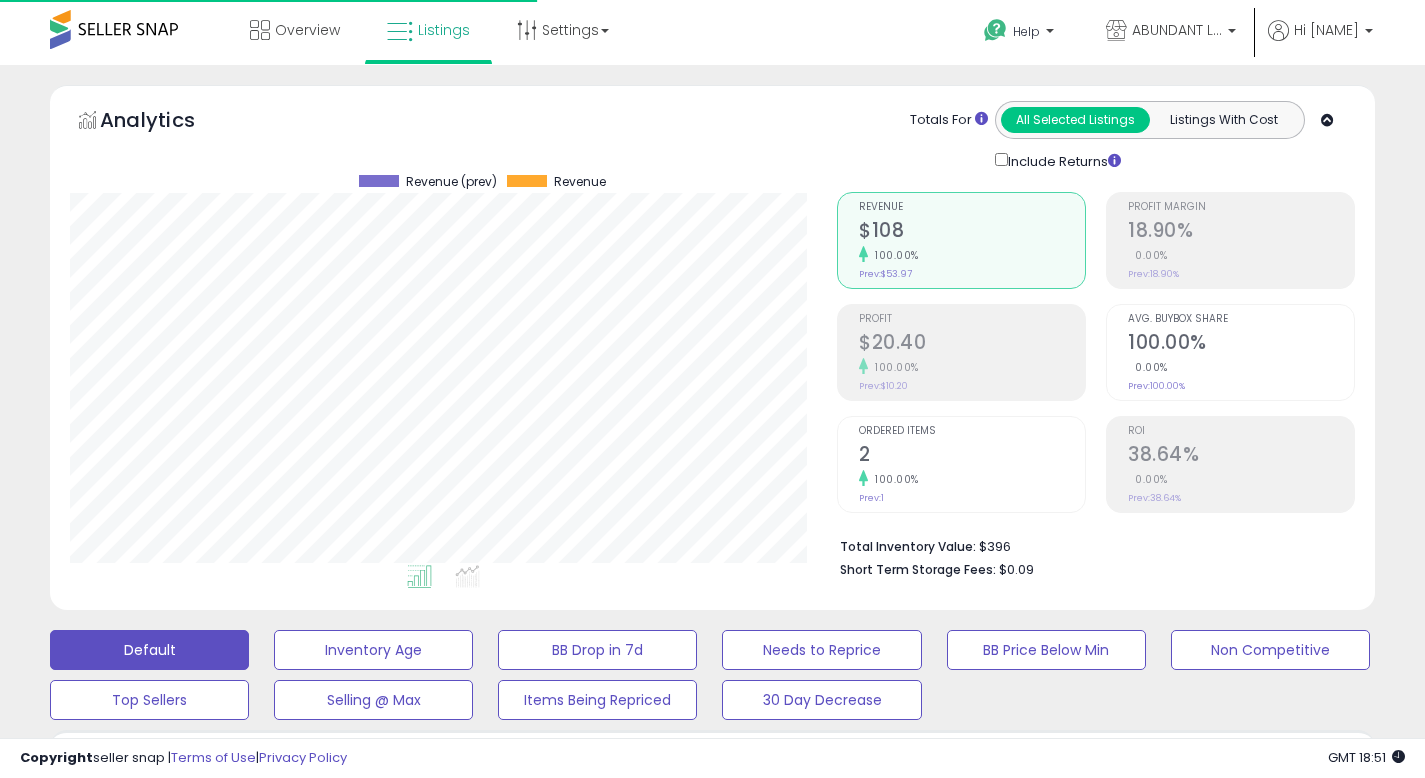 scroll, scrollTop: 482, scrollLeft: 0, axis: vertical 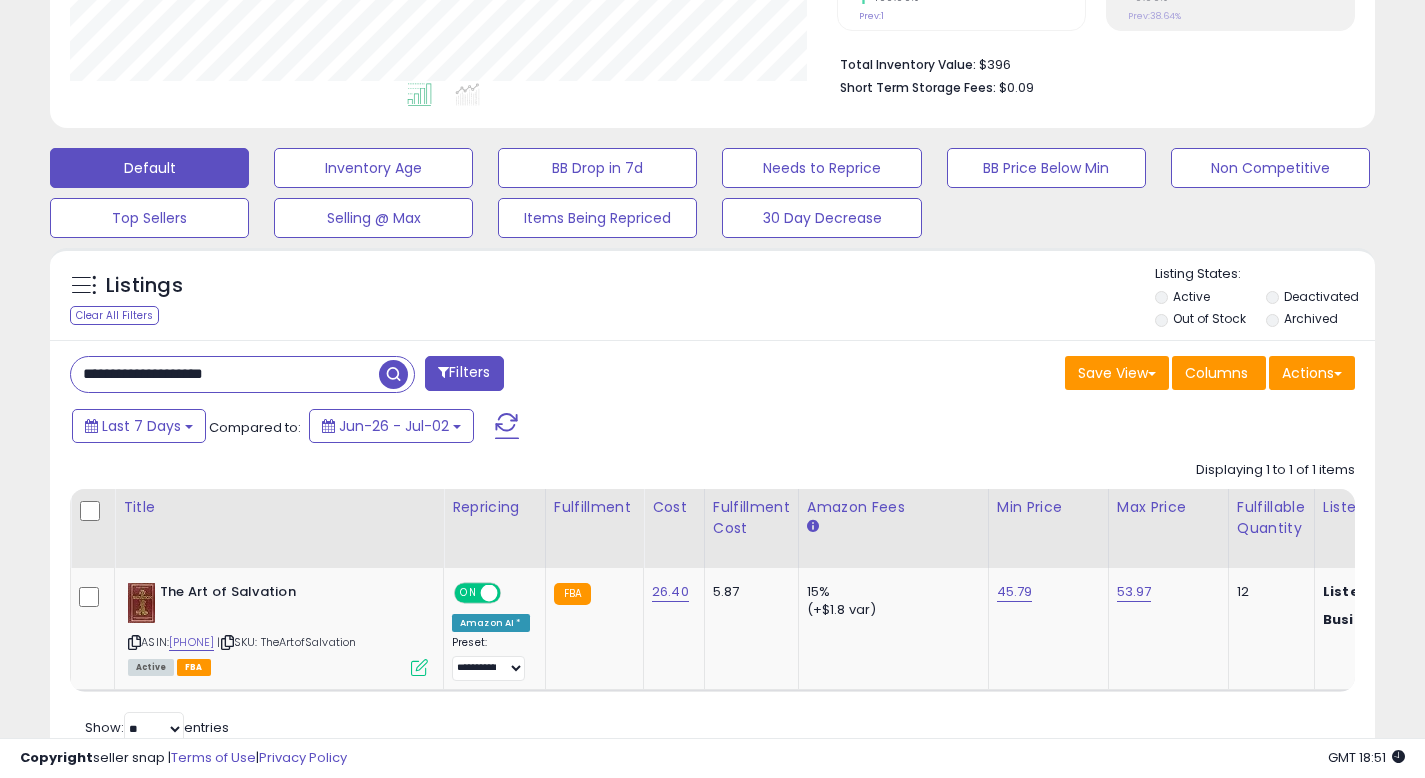 drag, startPoint x: 267, startPoint y: 374, endPoint x: 0, endPoint y: 336, distance: 269.69055 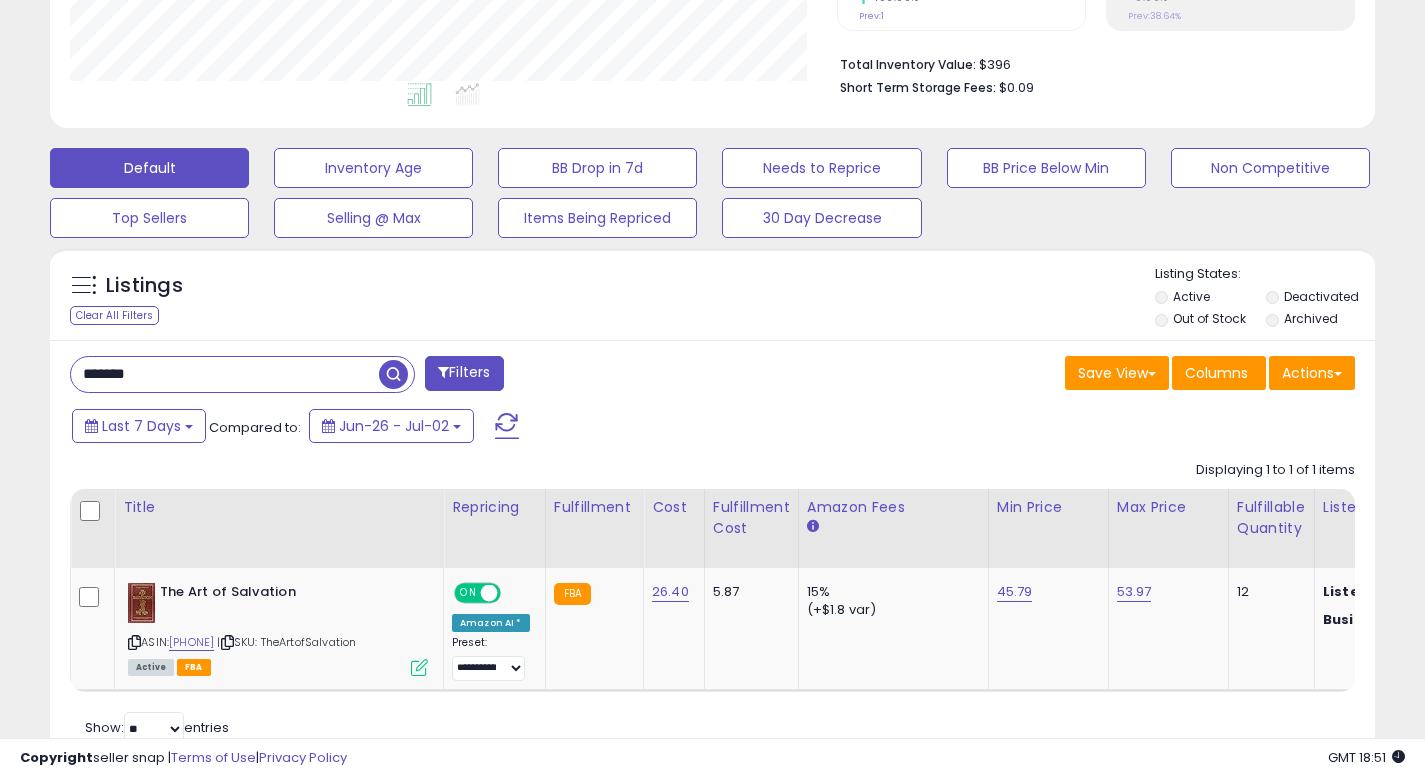 type on "**********" 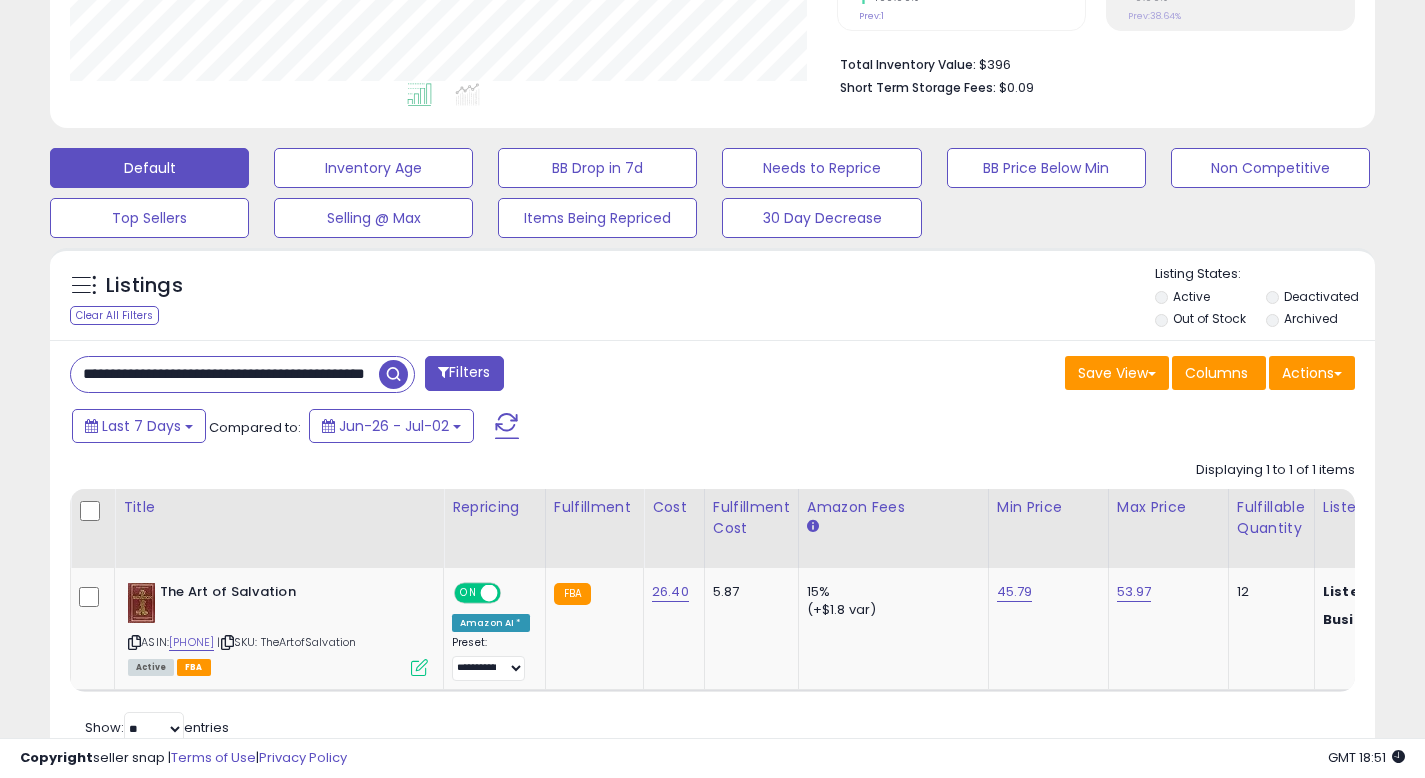 click at bounding box center [393, 374] 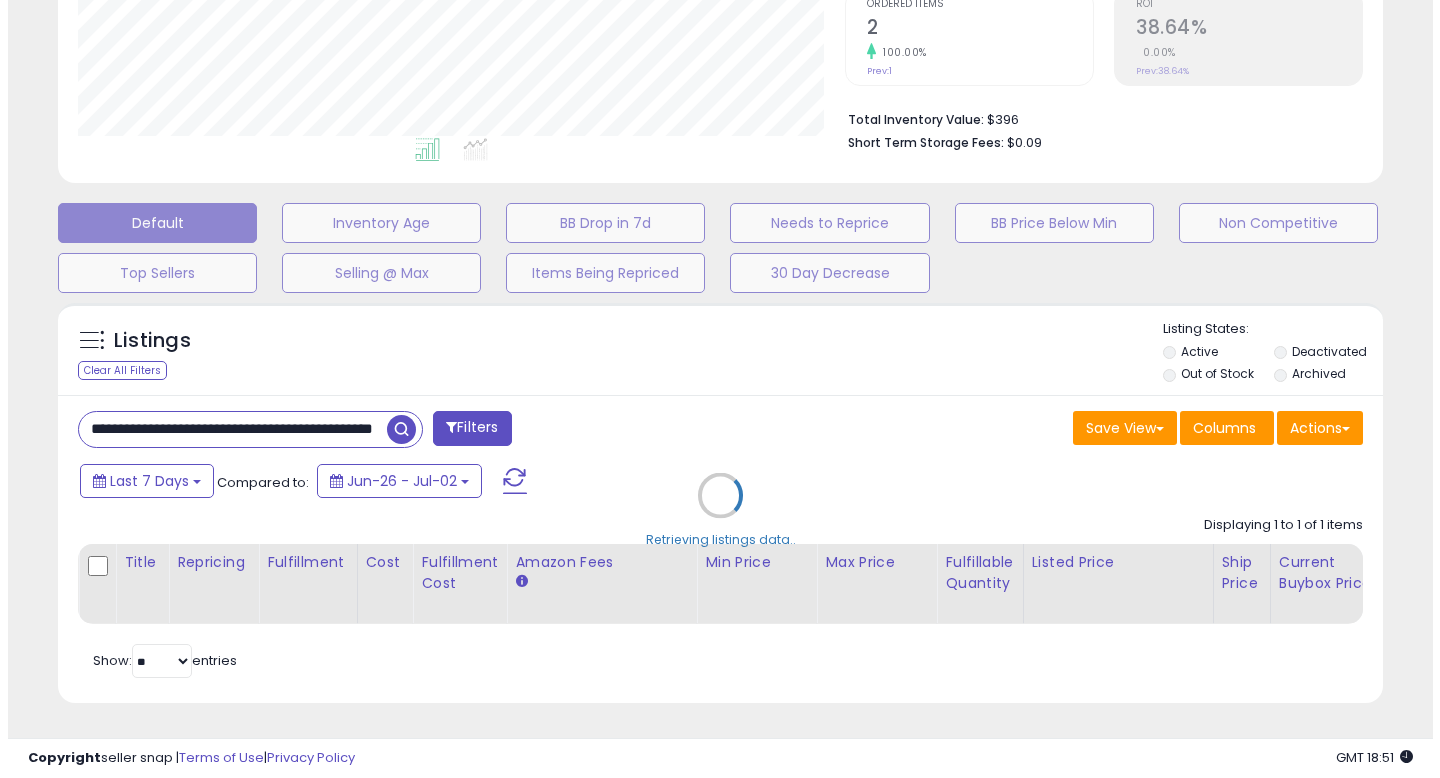 scroll, scrollTop: 442, scrollLeft: 0, axis: vertical 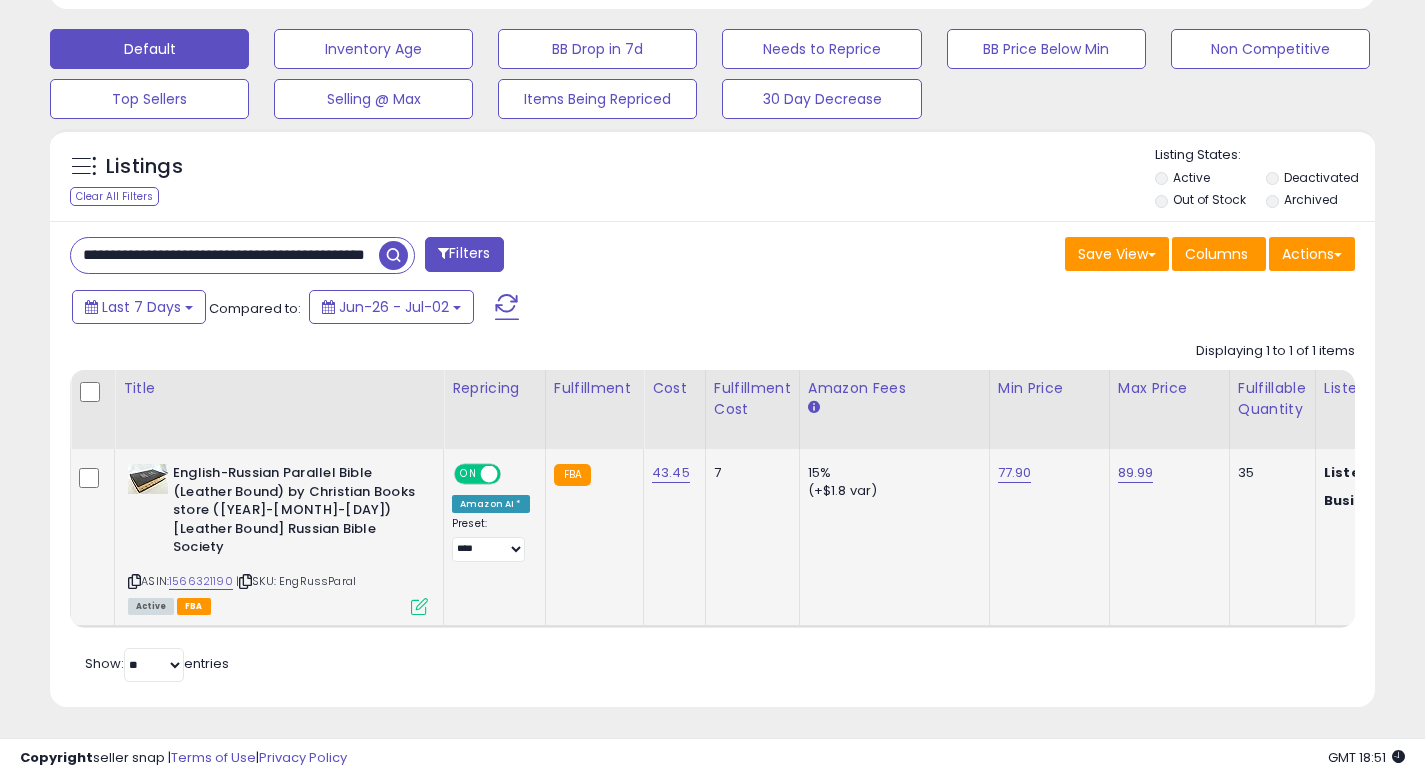 click on "Active FBA" at bounding box center (278, 605) 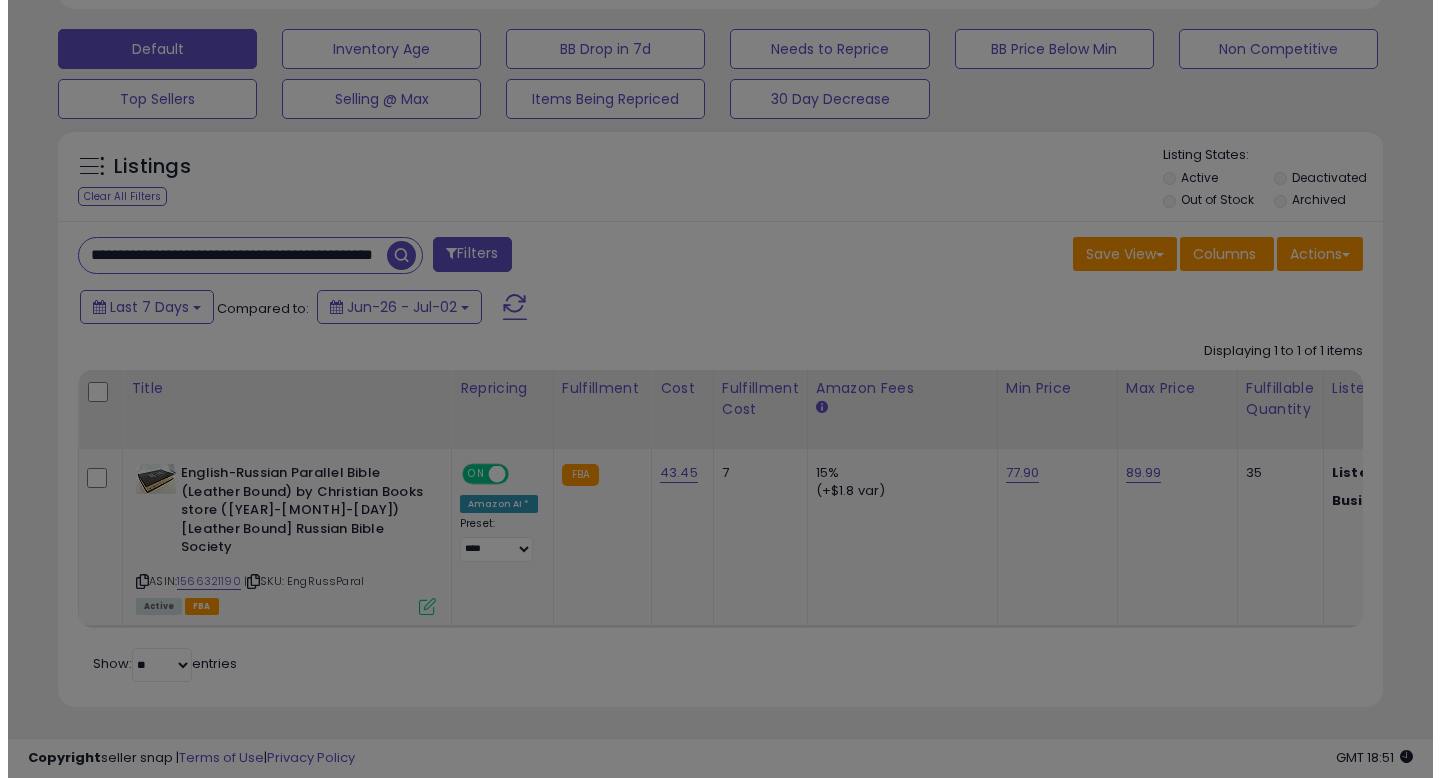 scroll, scrollTop: 999590, scrollLeft: 999224, axis: both 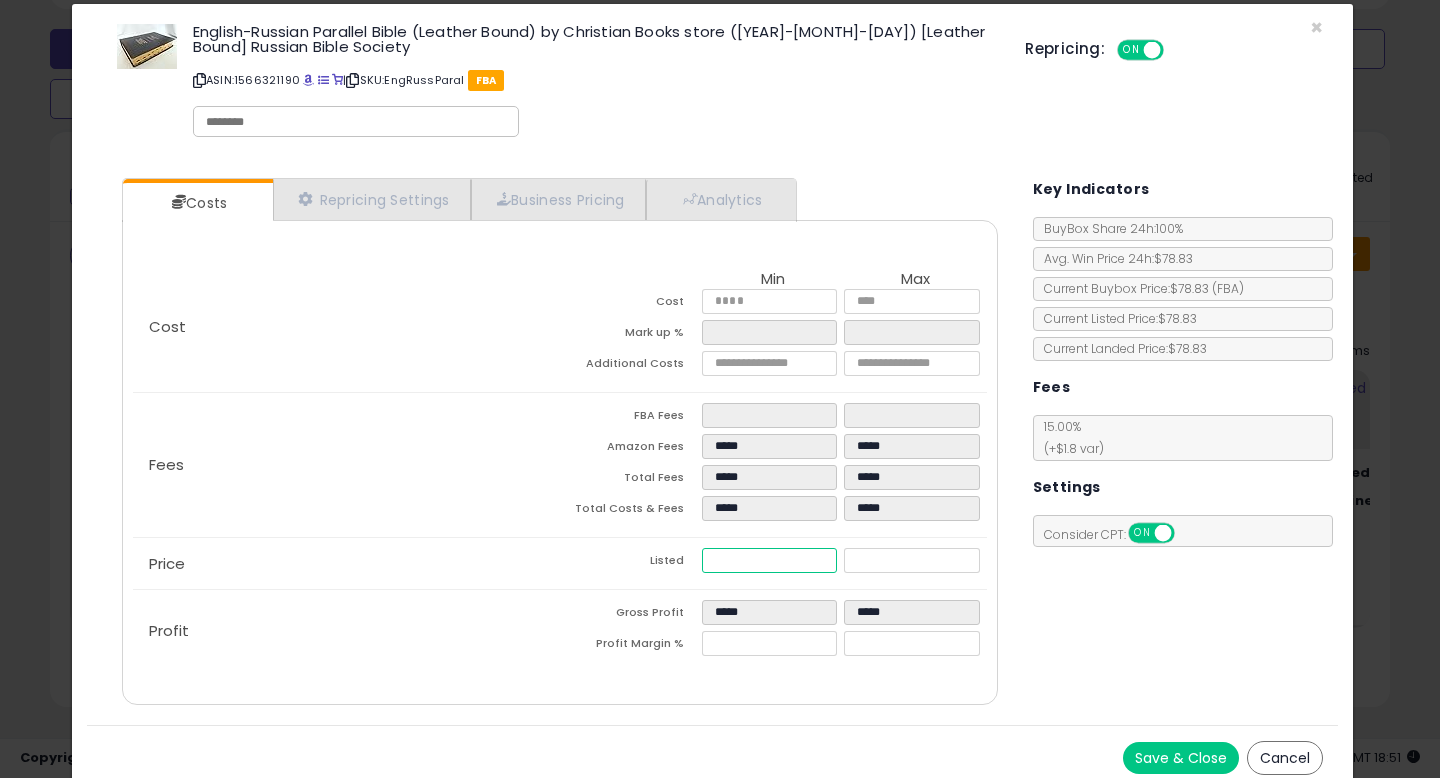drag, startPoint x: 759, startPoint y: 561, endPoint x: 540, endPoint y: 559, distance: 219.00912 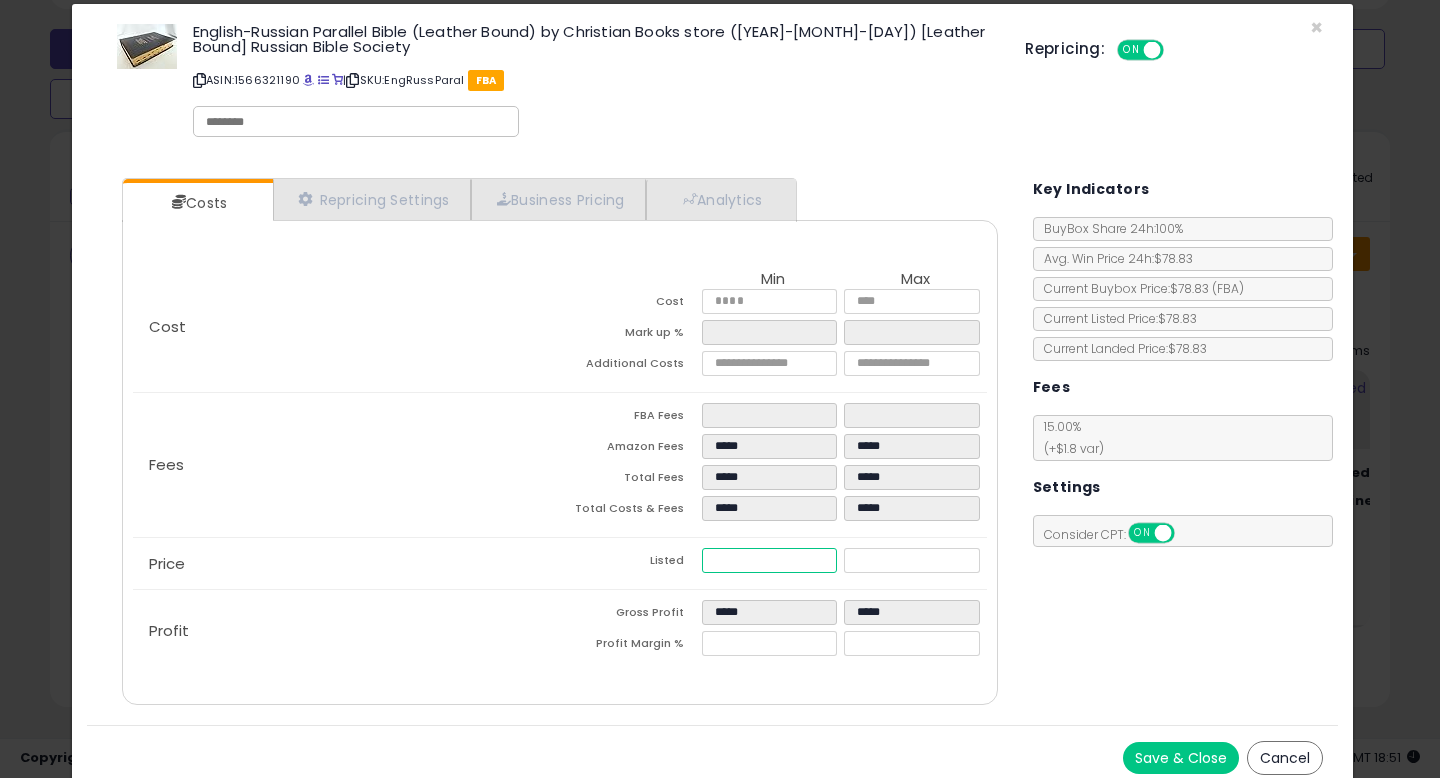 type on "****" 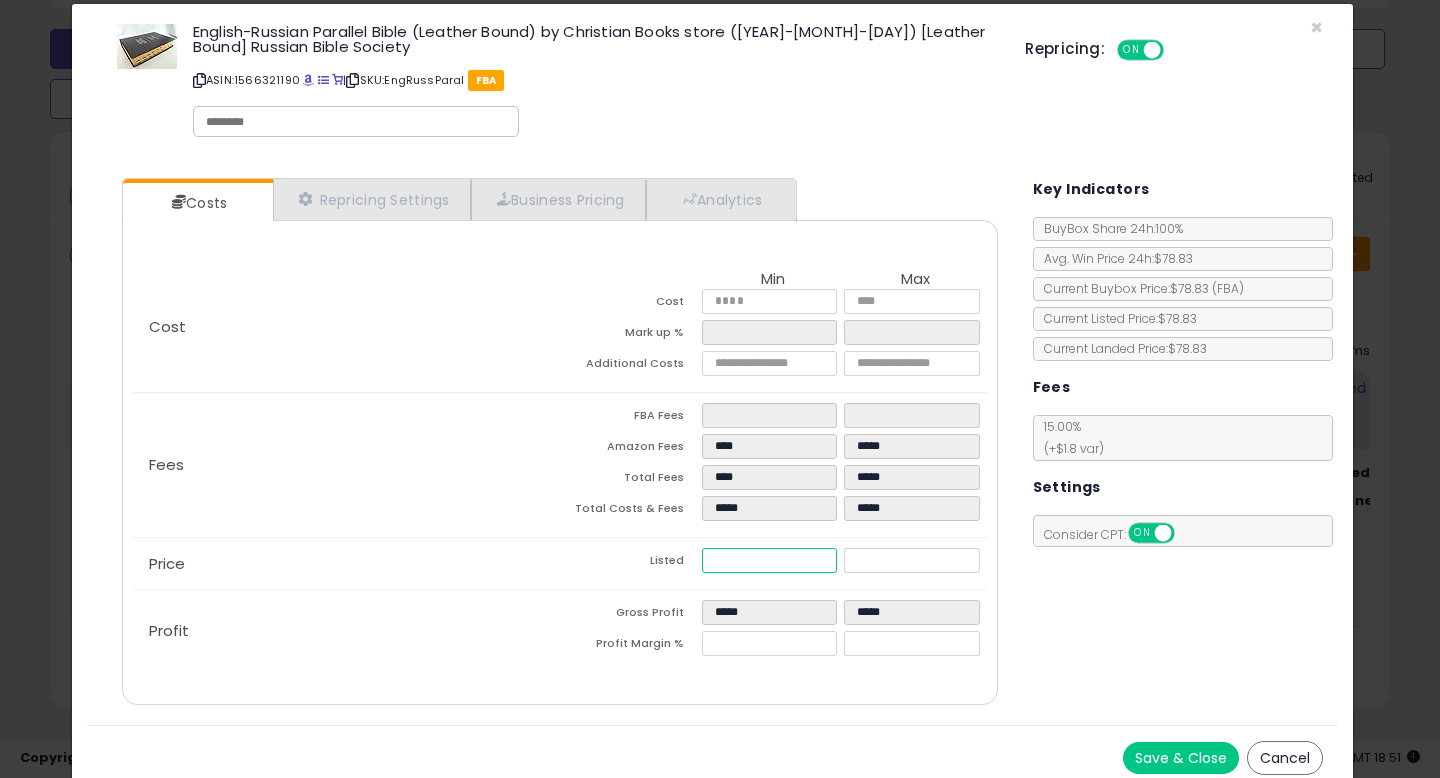 type on "*****" 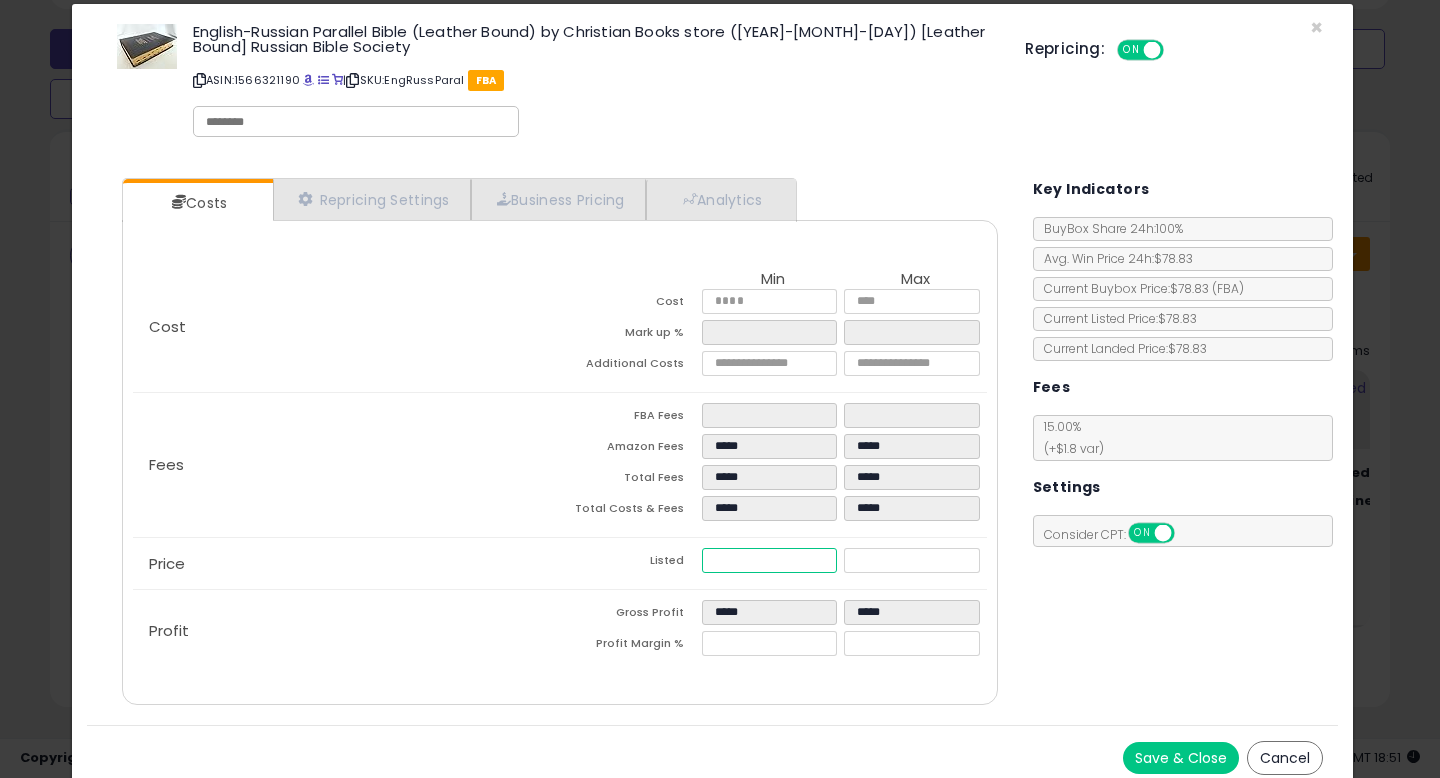 type on "*****" 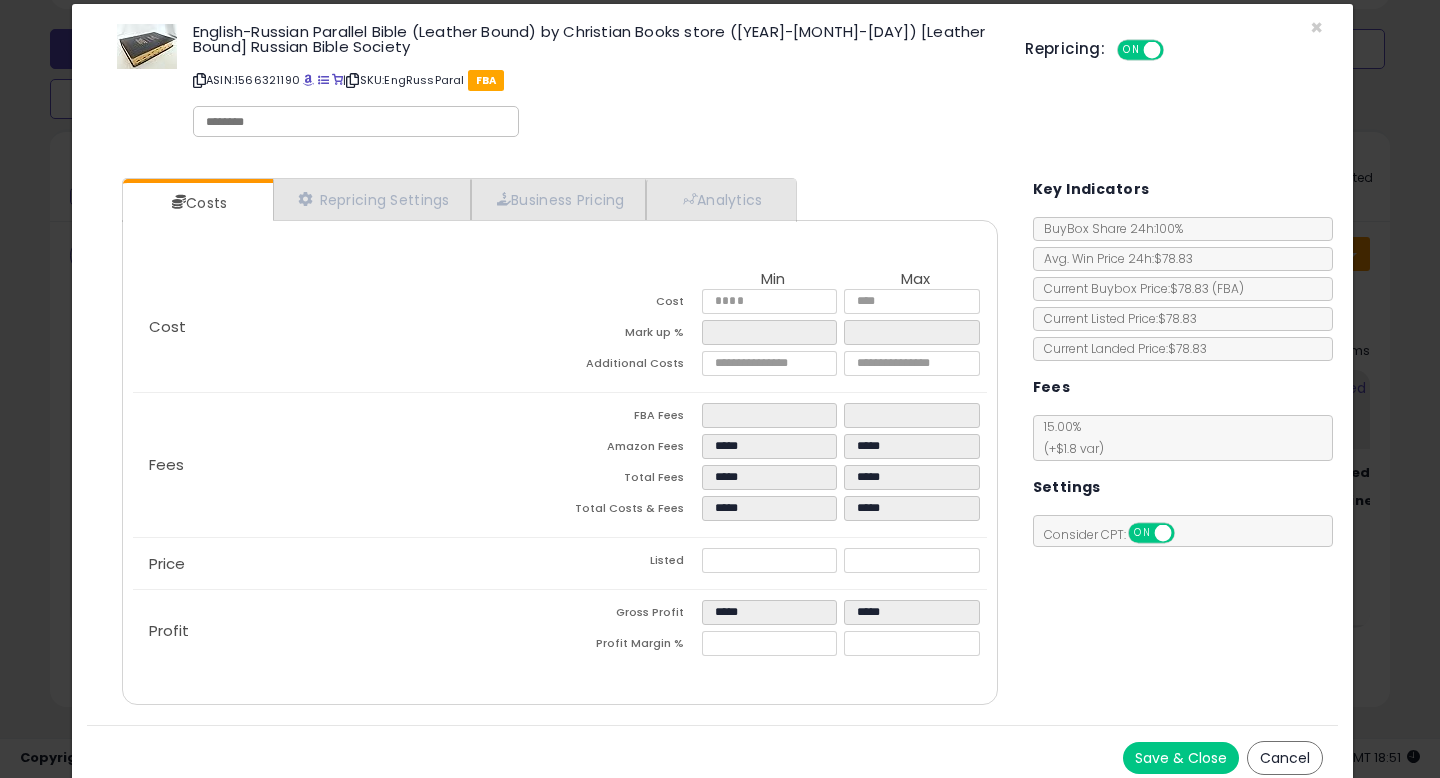 type on "*****" 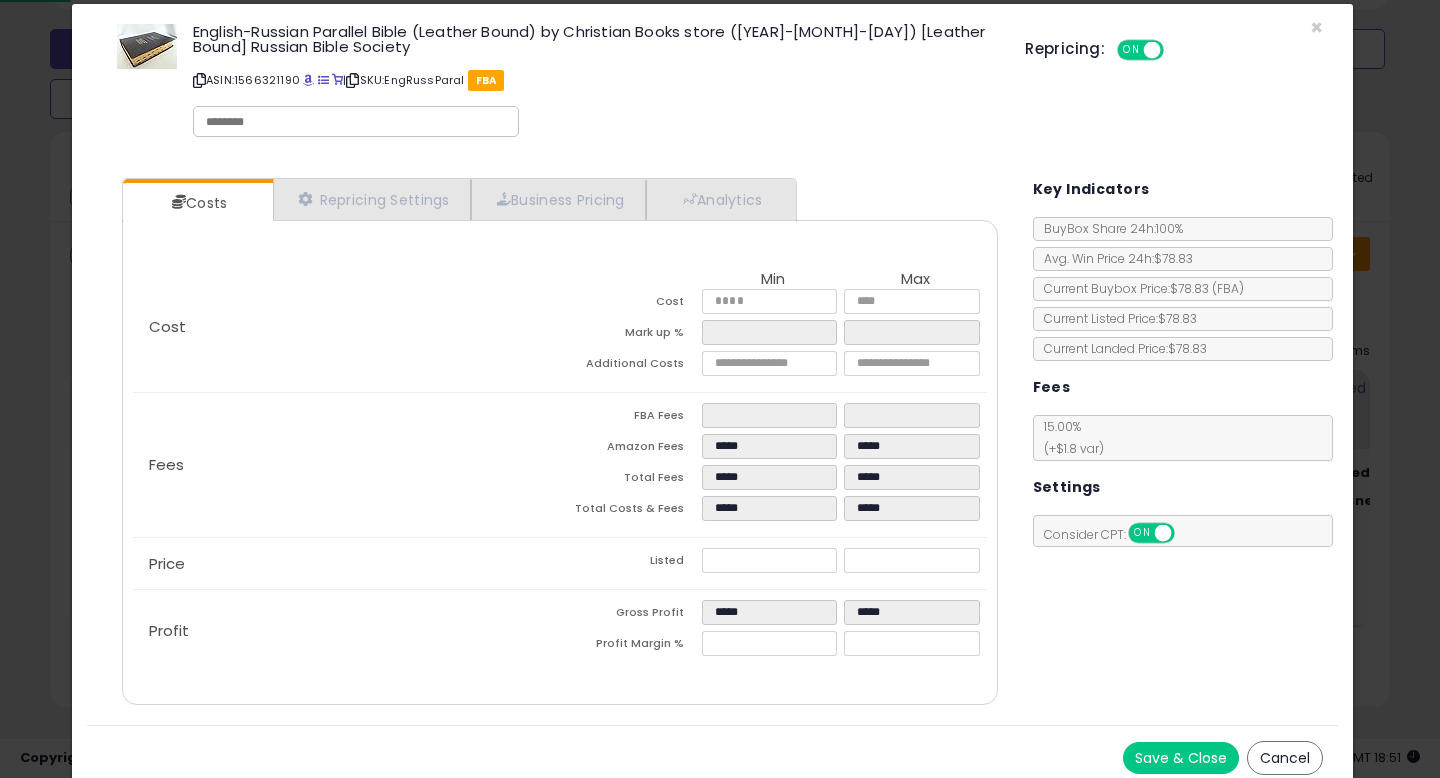 click on "Costs
Repricing Settings
Business Pricing
Analytics
Cost" at bounding box center [712, 444] 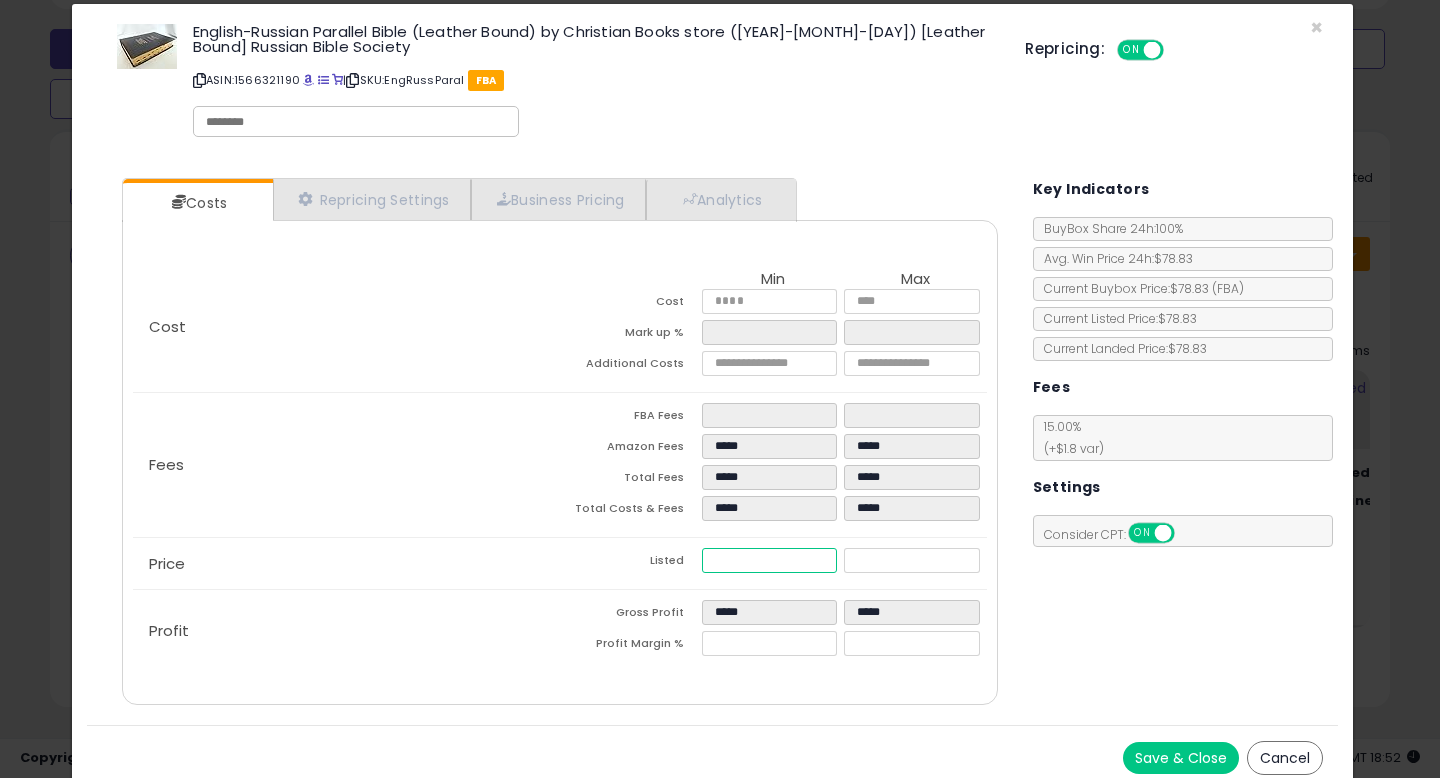 drag, startPoint x: 676, startPoint y: 539, endPoint x: 599, endPoint y: 521, distance: 79.07591 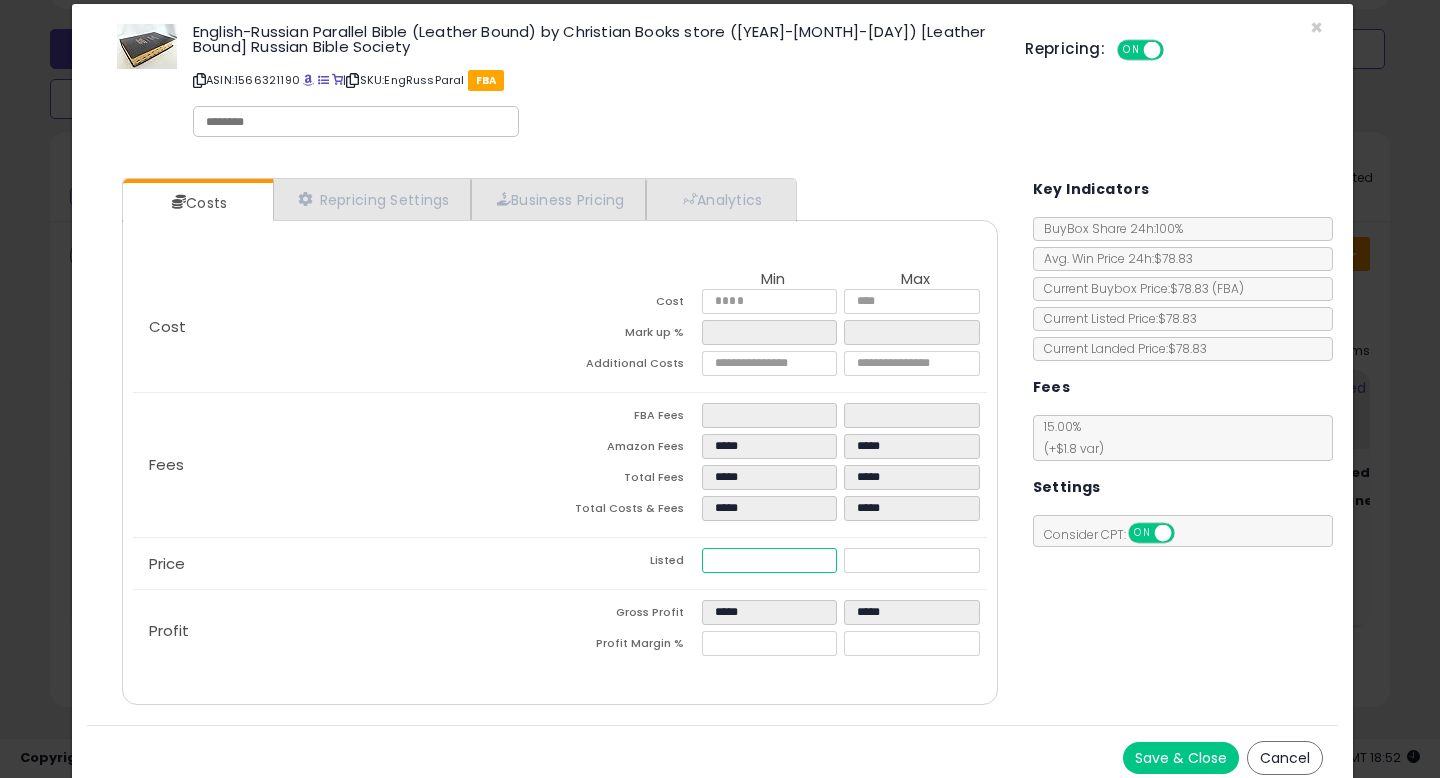 type on "****" 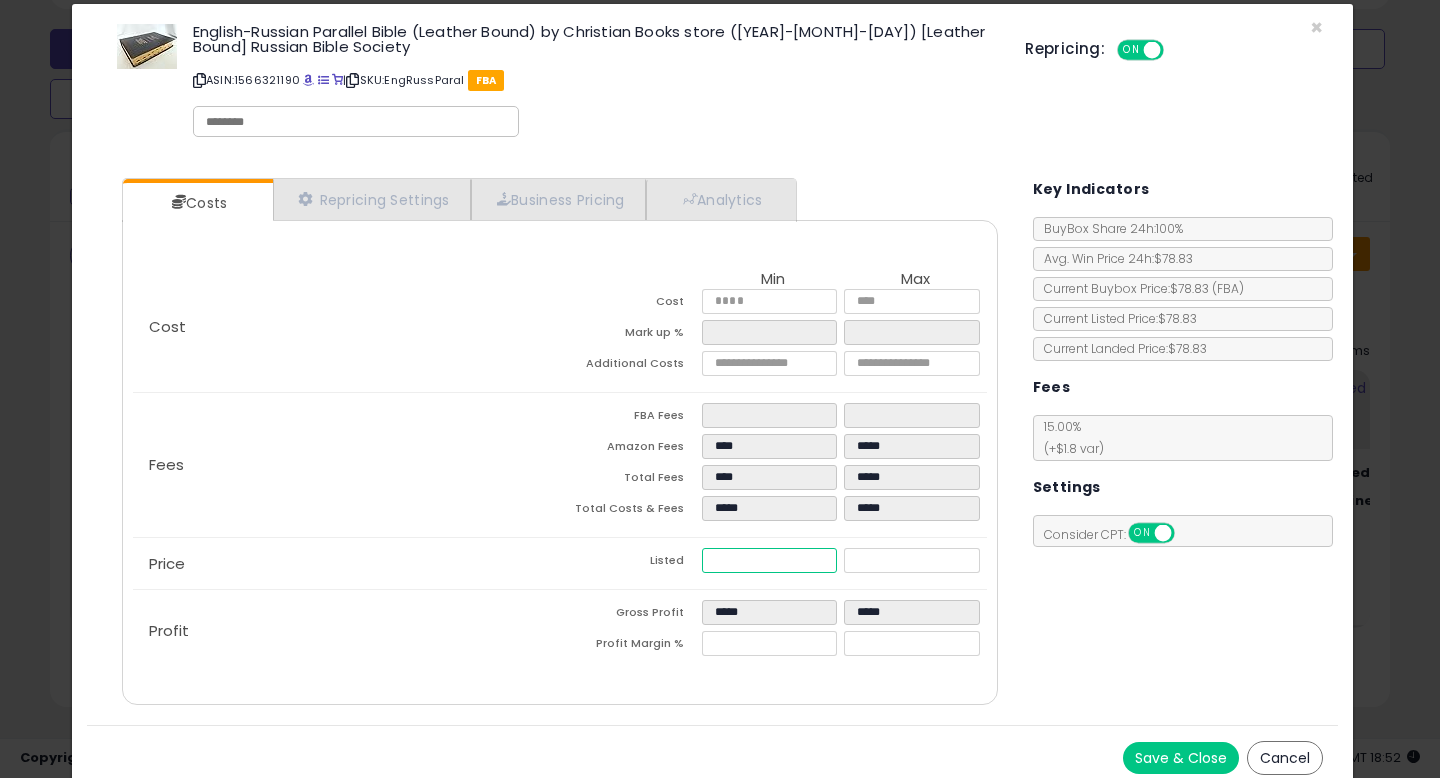 type on "*****" 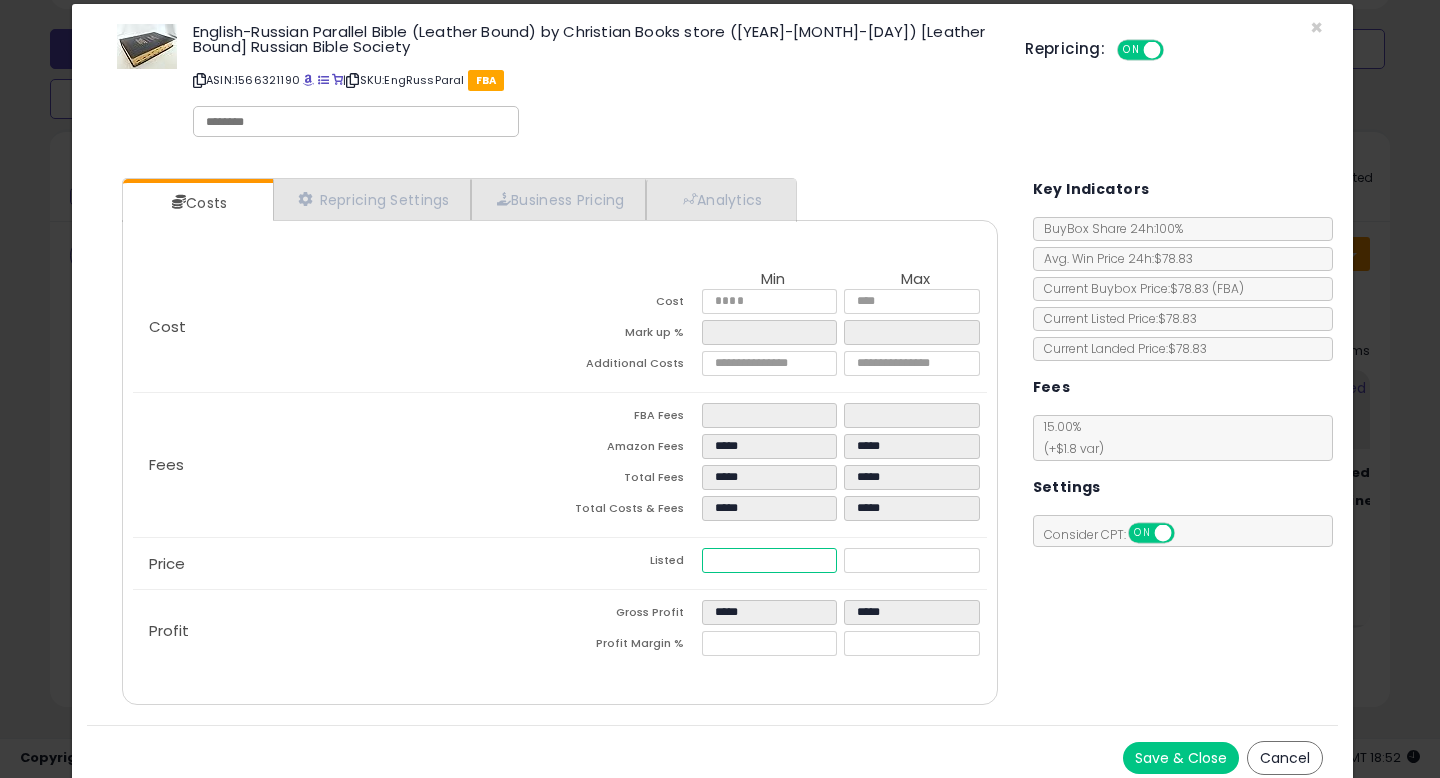 type on "****" 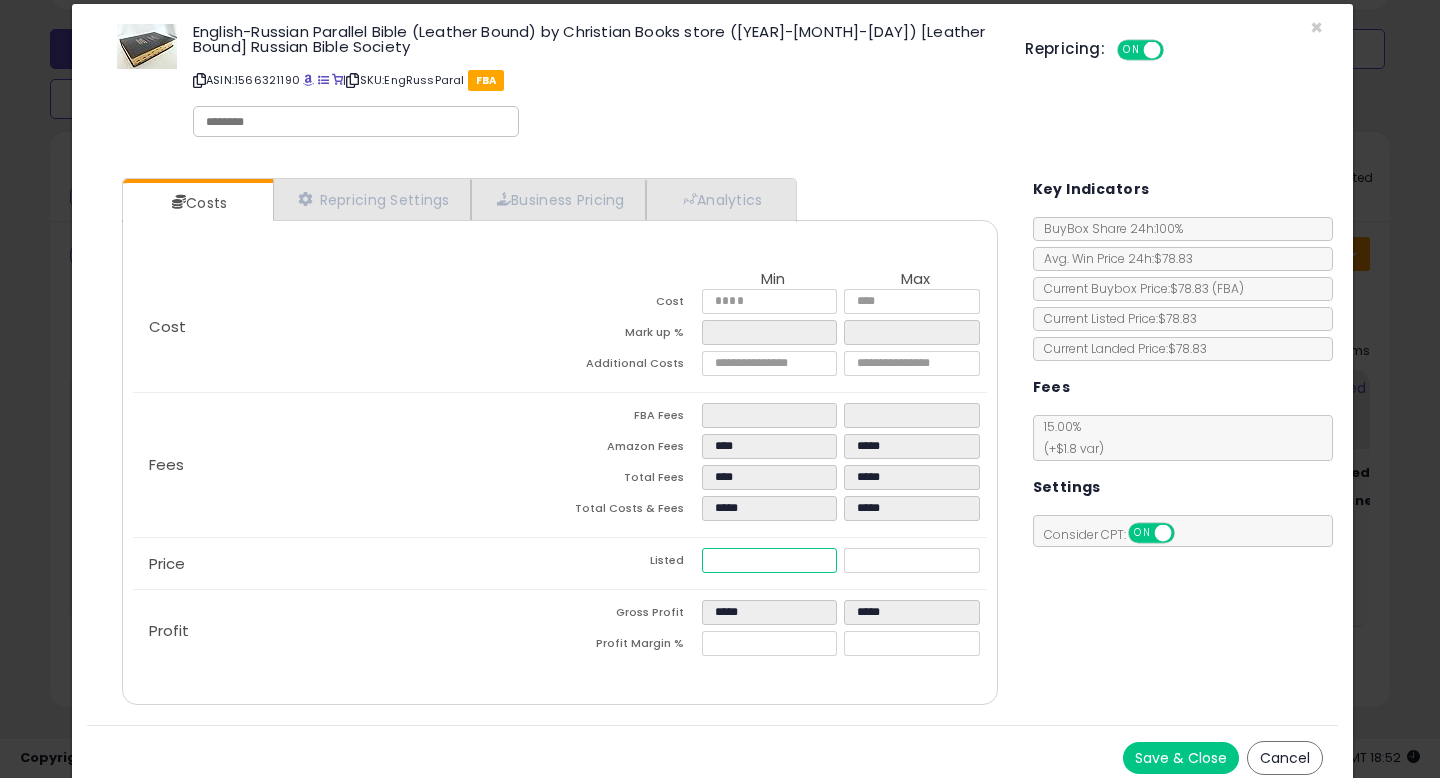 type on "*****" 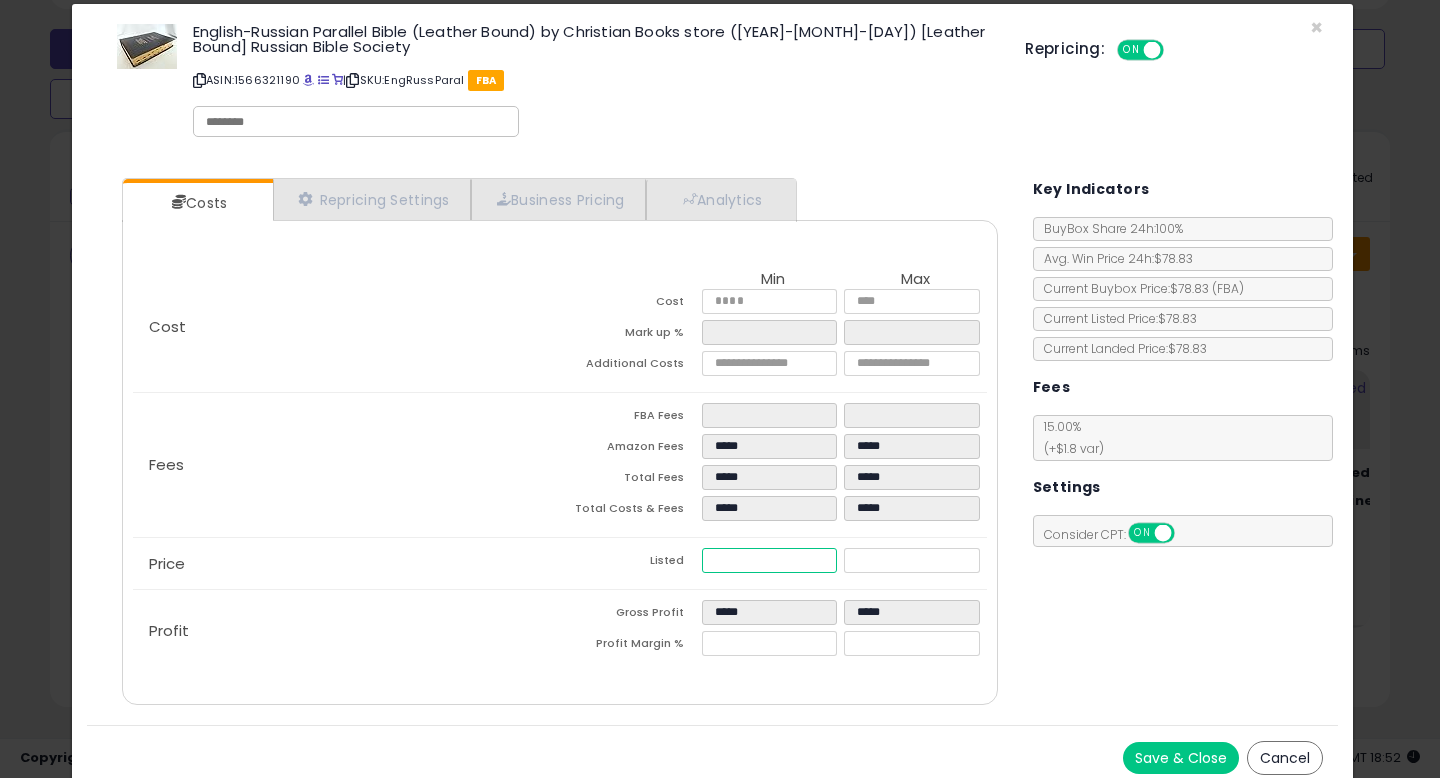type on "*****" 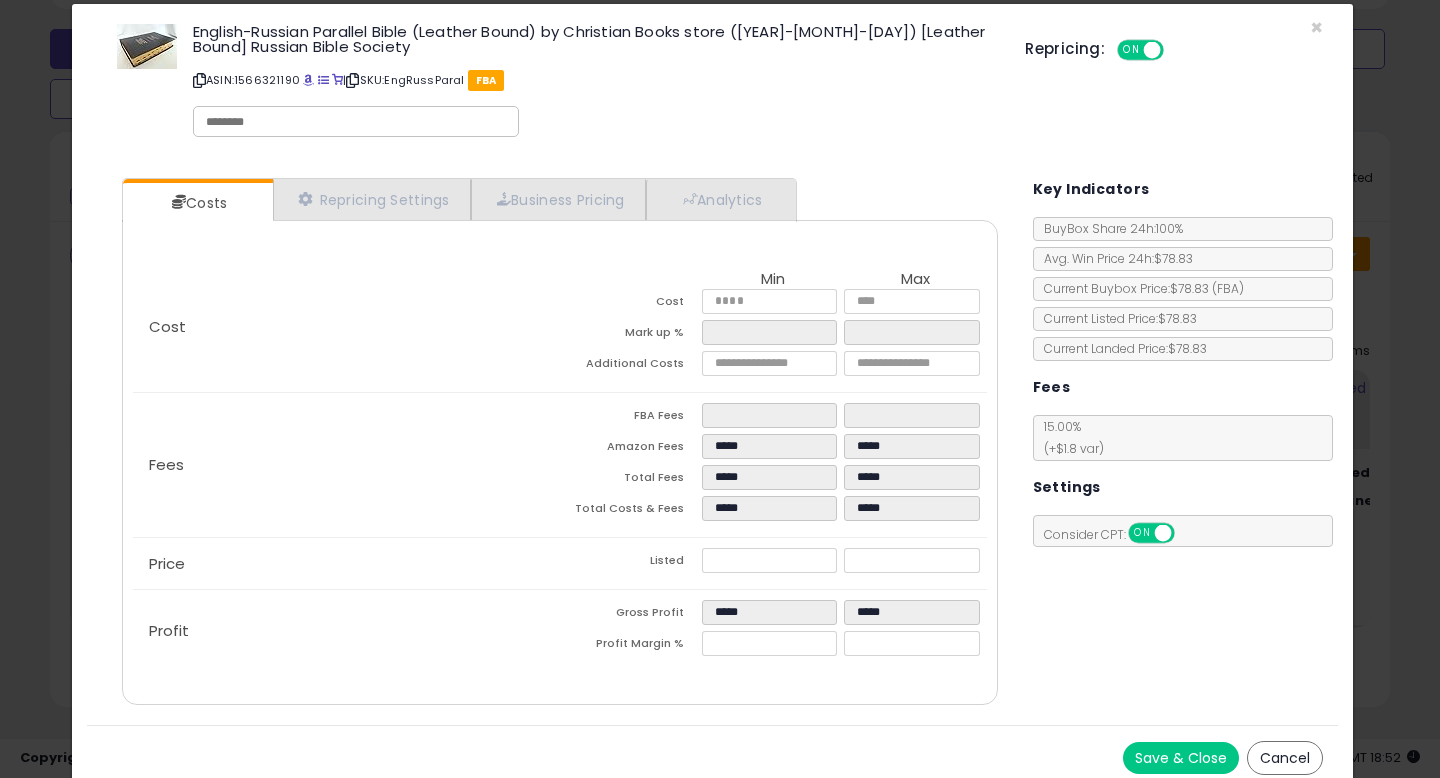 type on "*****" 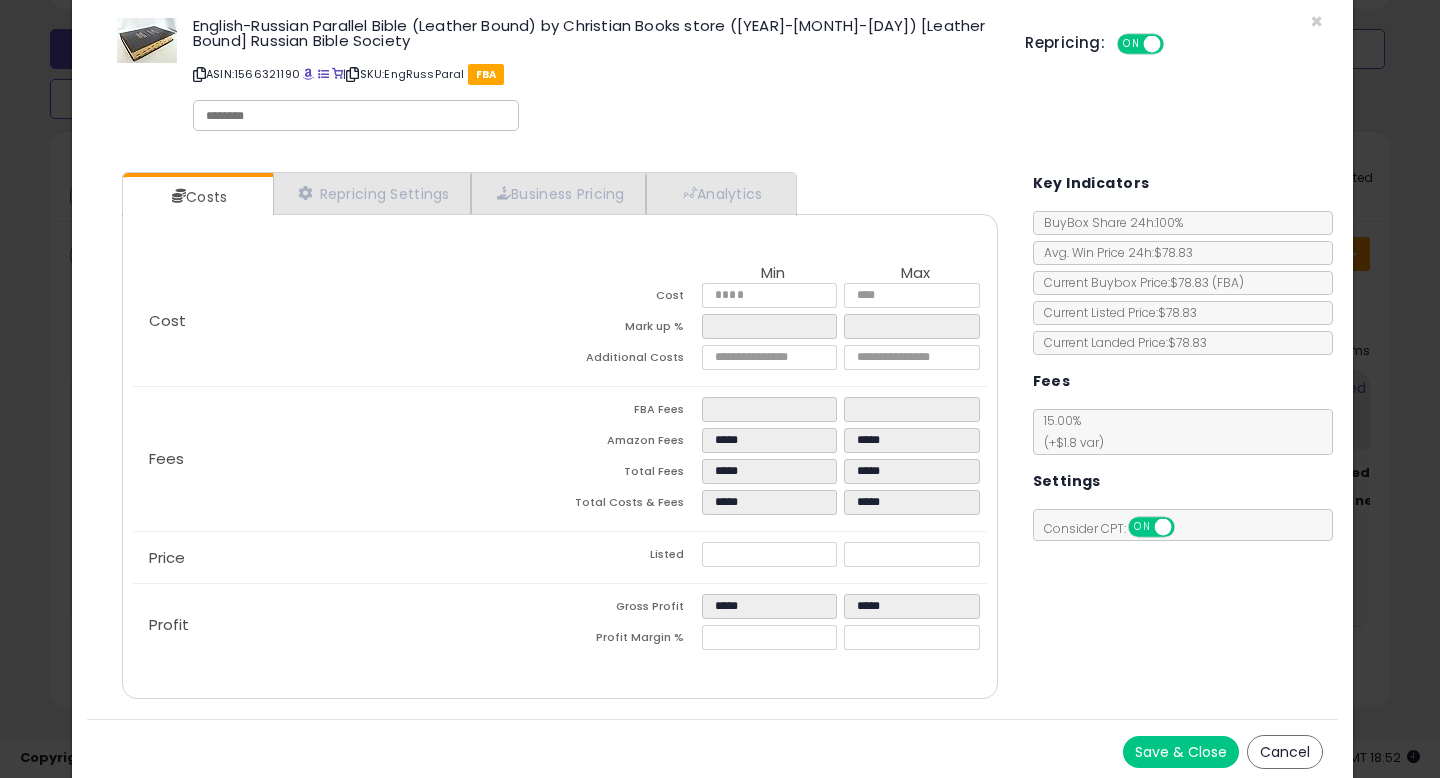 scroll, scrollTop: 38, scrollLeft: 0, axis: vertical 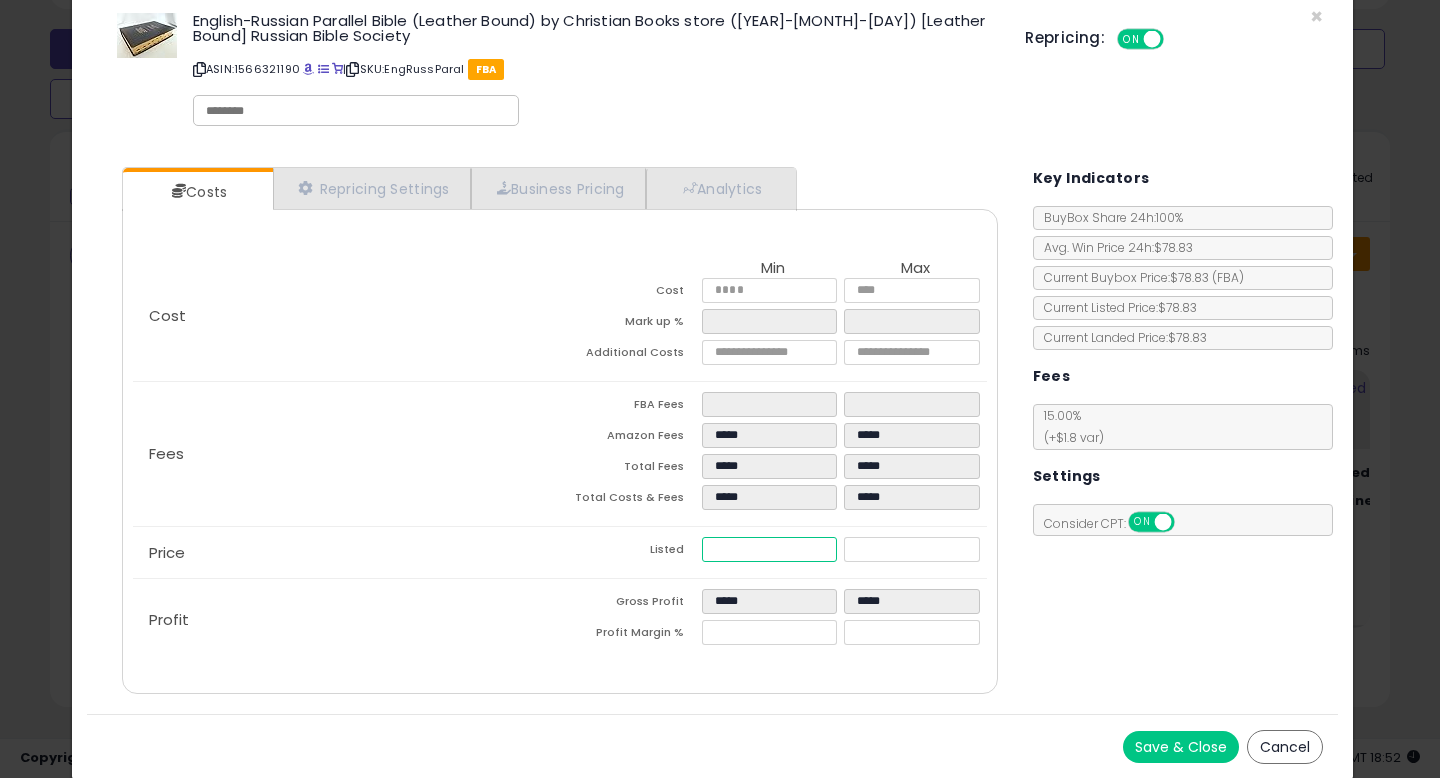 click on "*****" at bounding box center [769, 549] 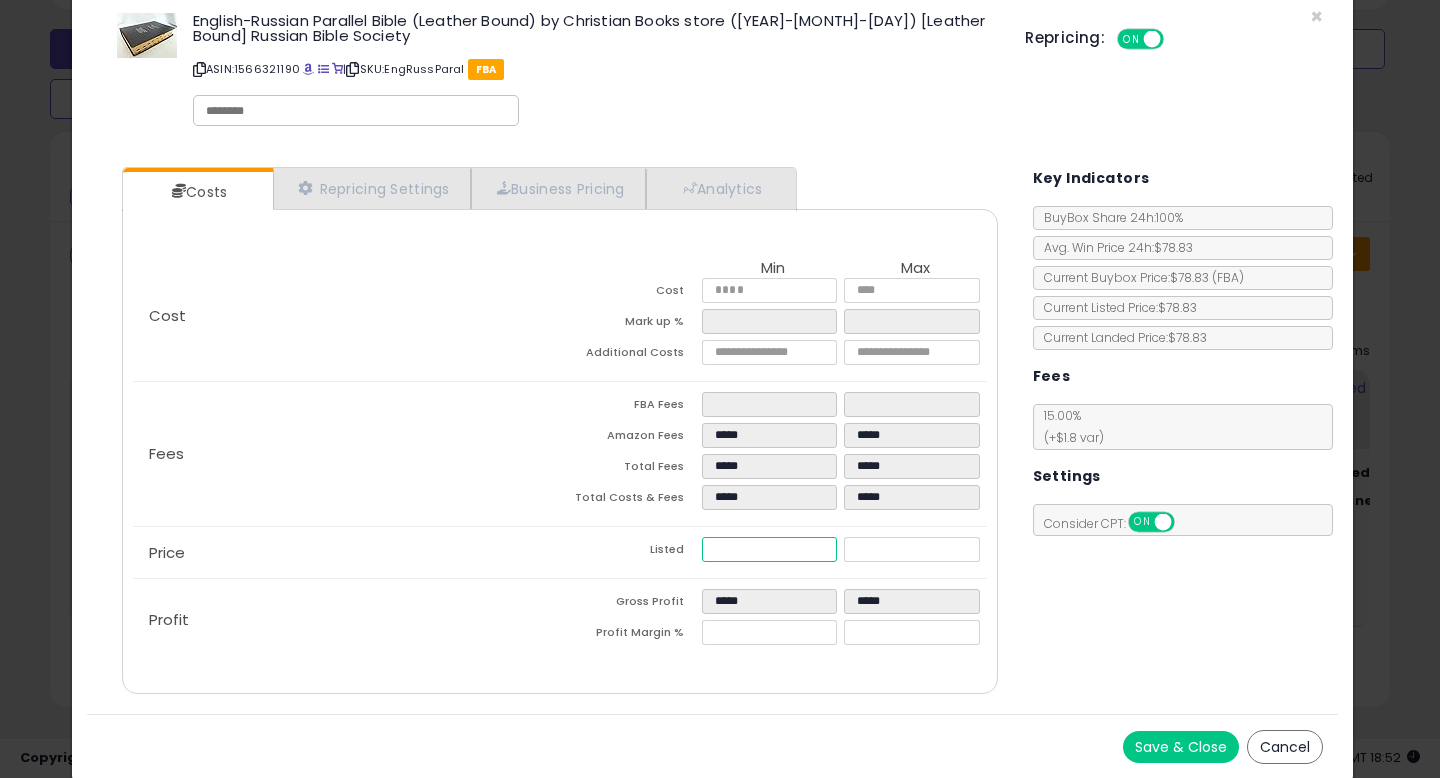 type on "*****" 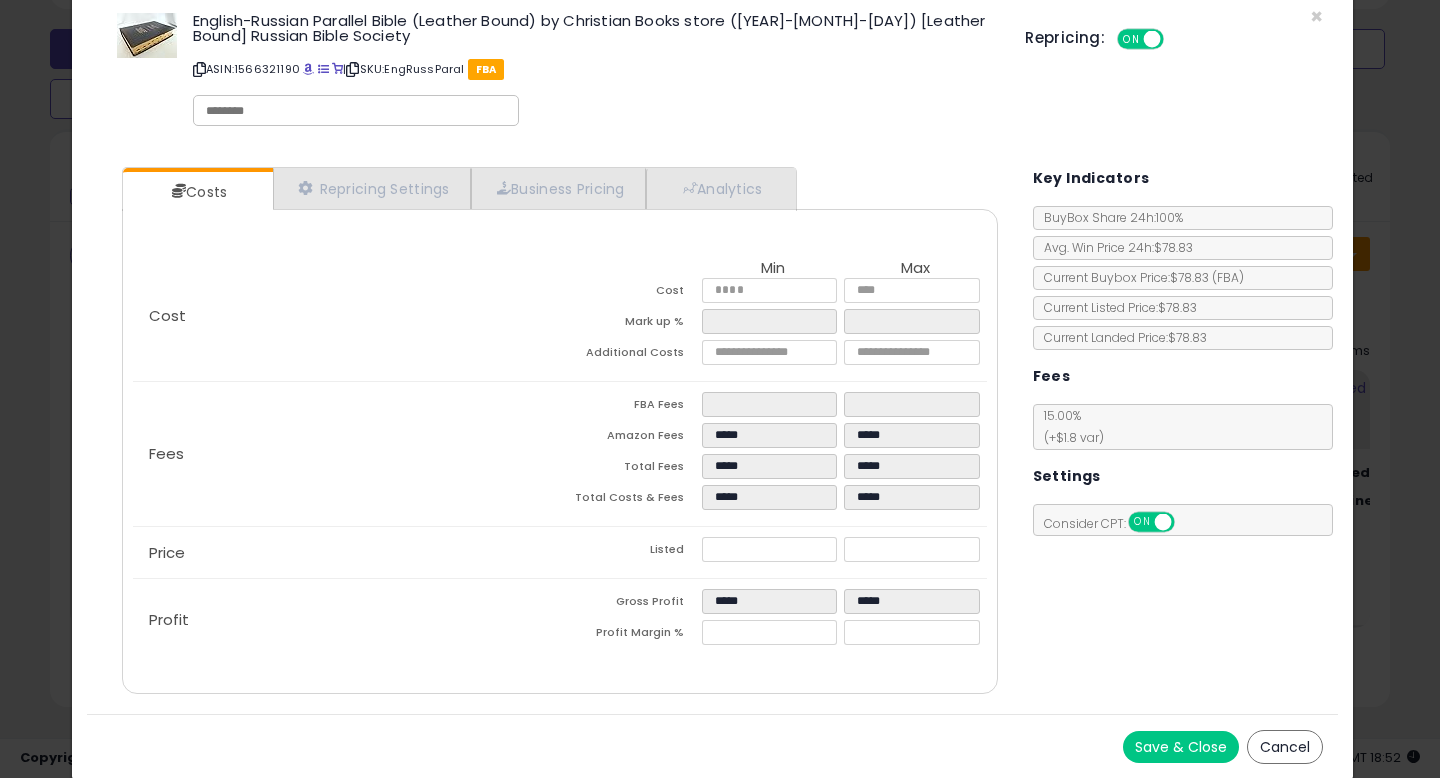 type on "*****" 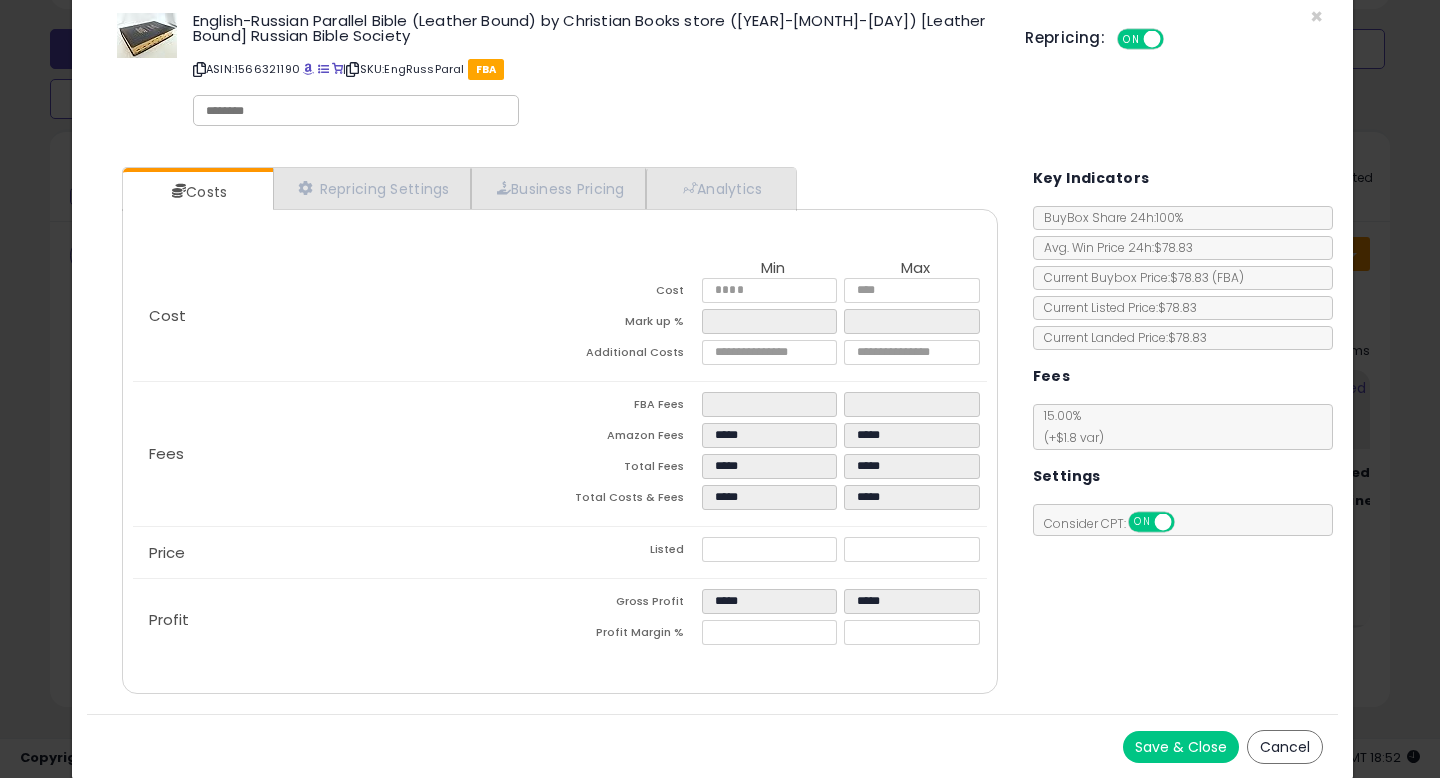 click on "Save & Close" at bounding box center (1181, 747) 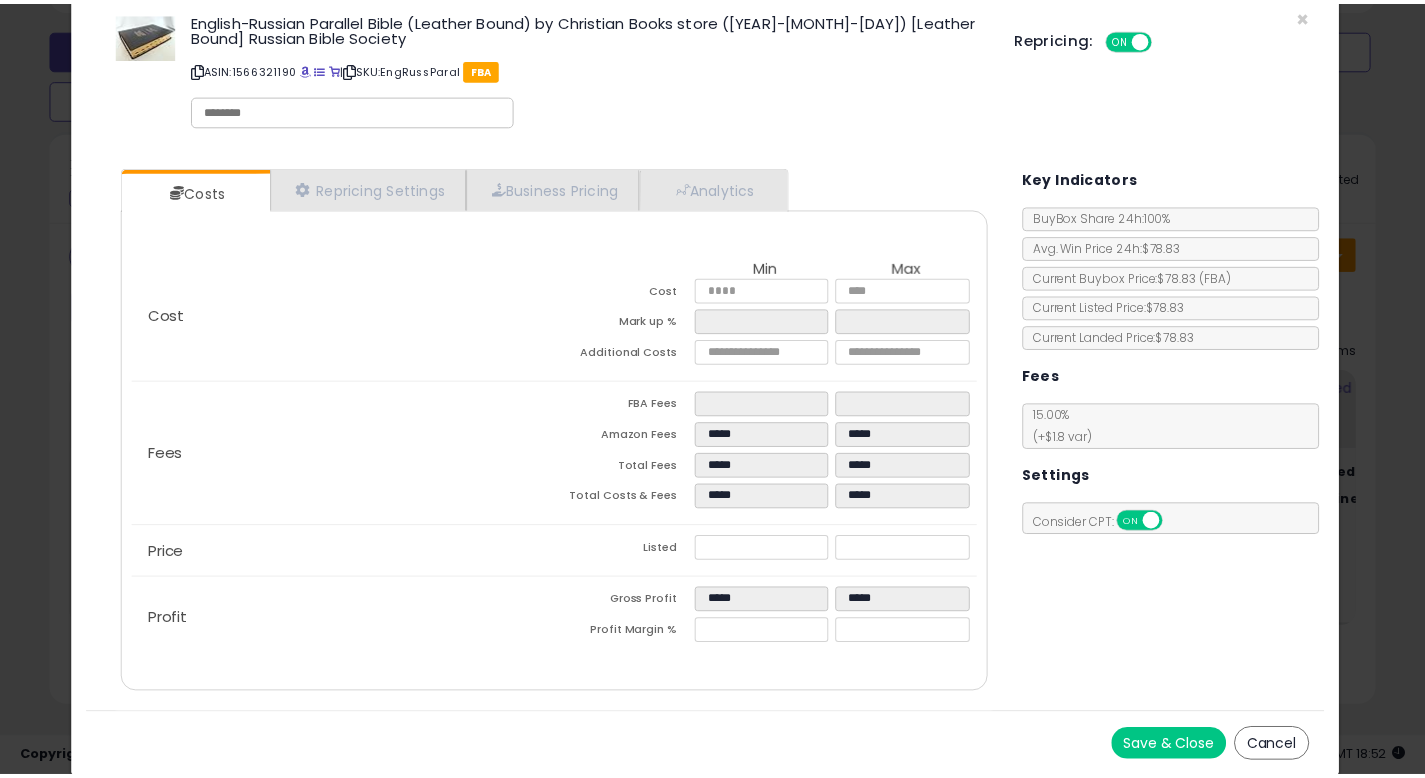 scroll, scrollTop: 0, scrollLeft: 0, axis: both 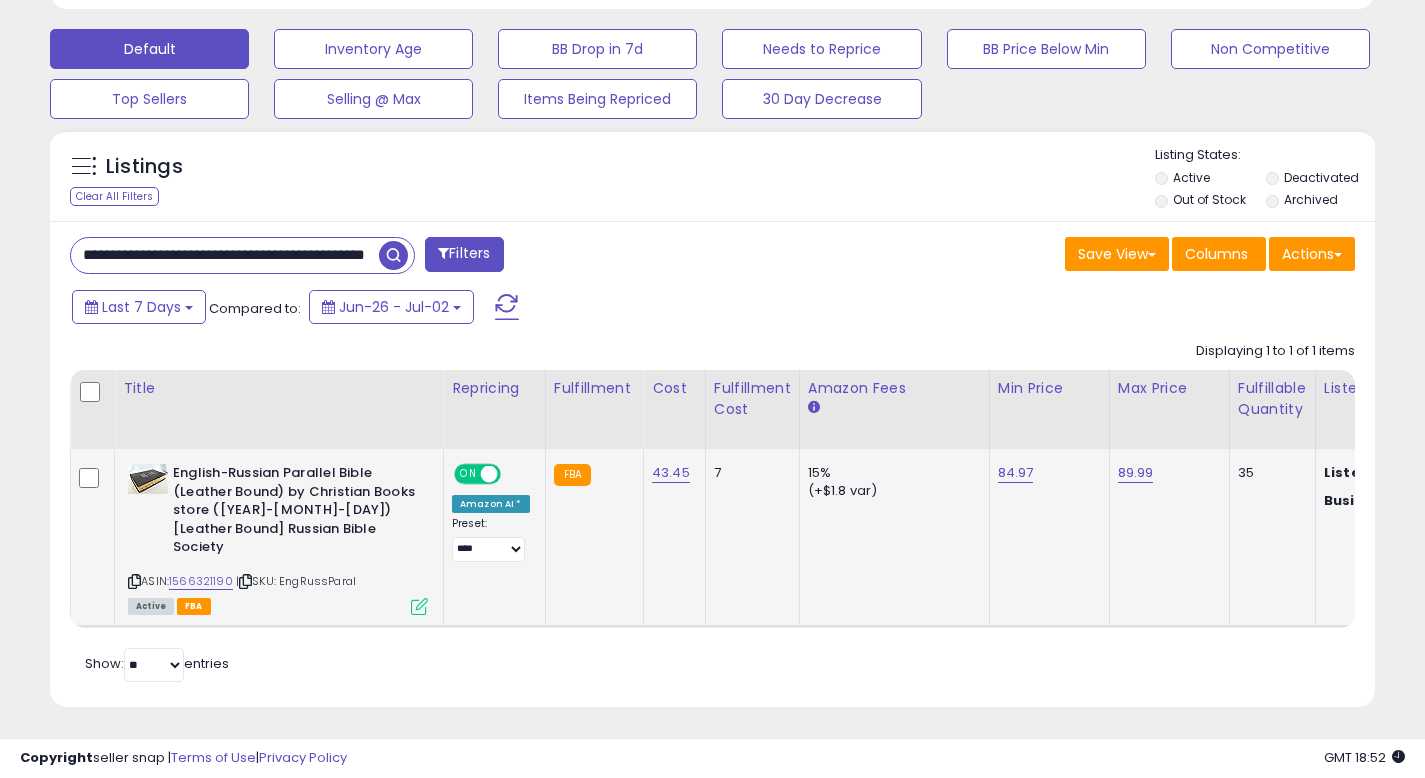 click at bounding box center [419, 606] 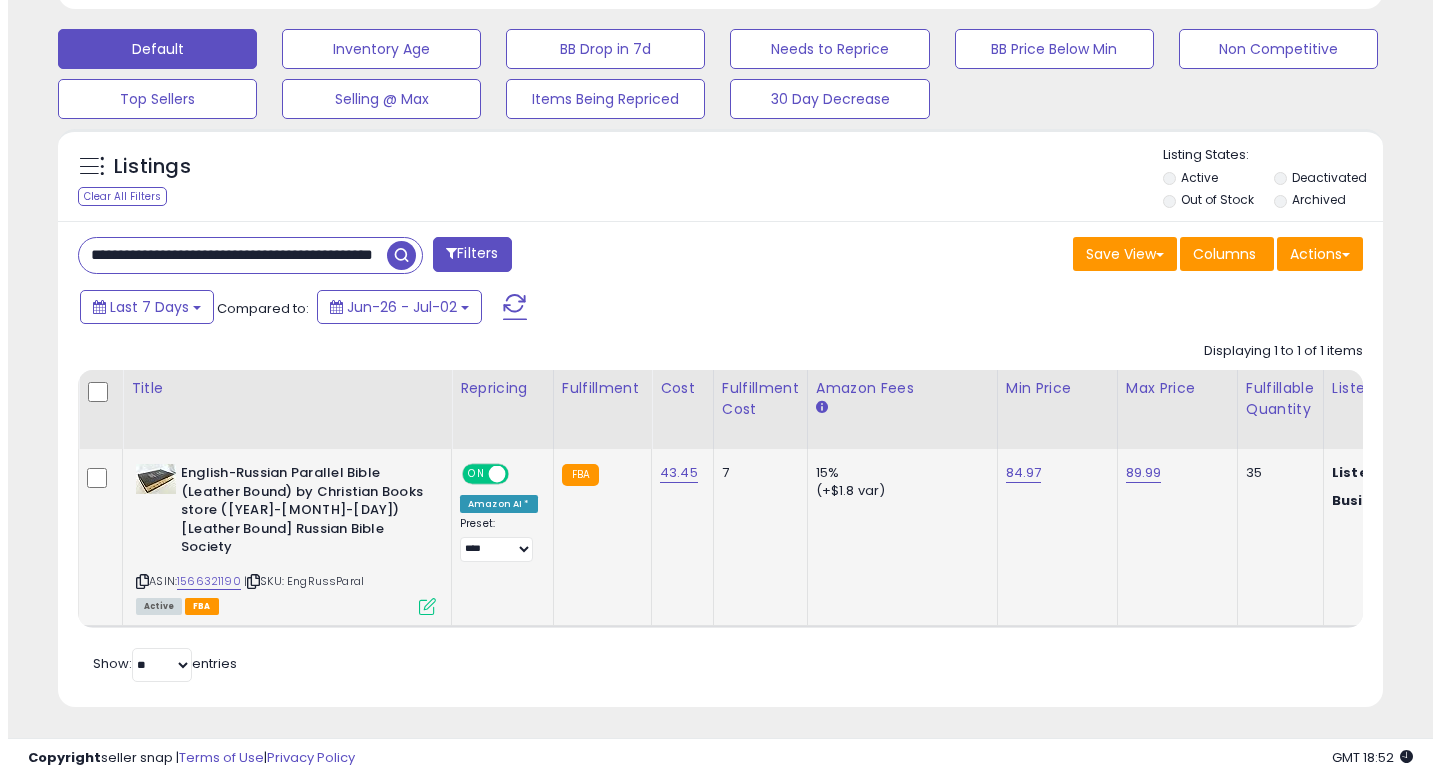 scroll, scrollTop: 999590, scrollLeft: 999224, axis: both 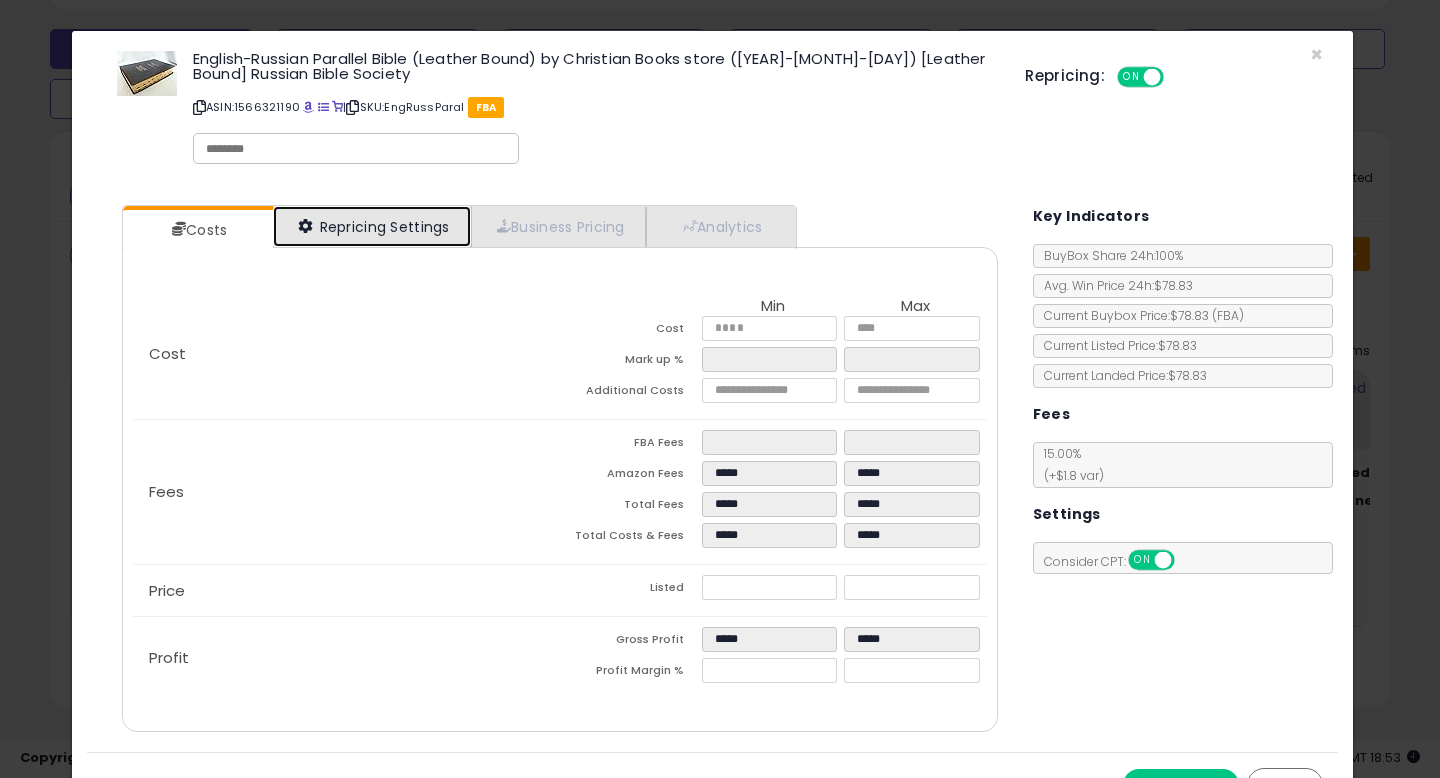 click on "Repricing Settings" at bounding box center [372, 226] 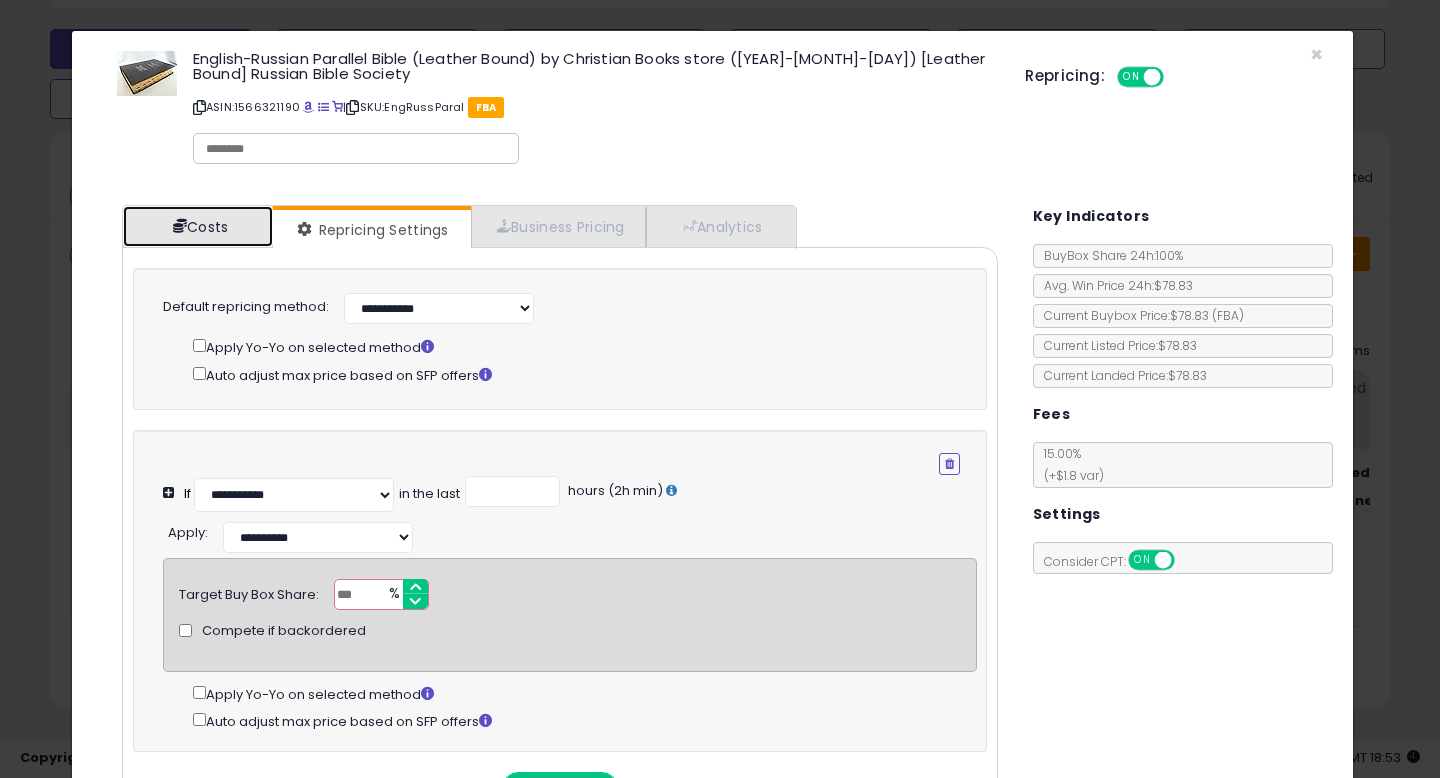 click on "Costs" at bounding box center (198, 226) 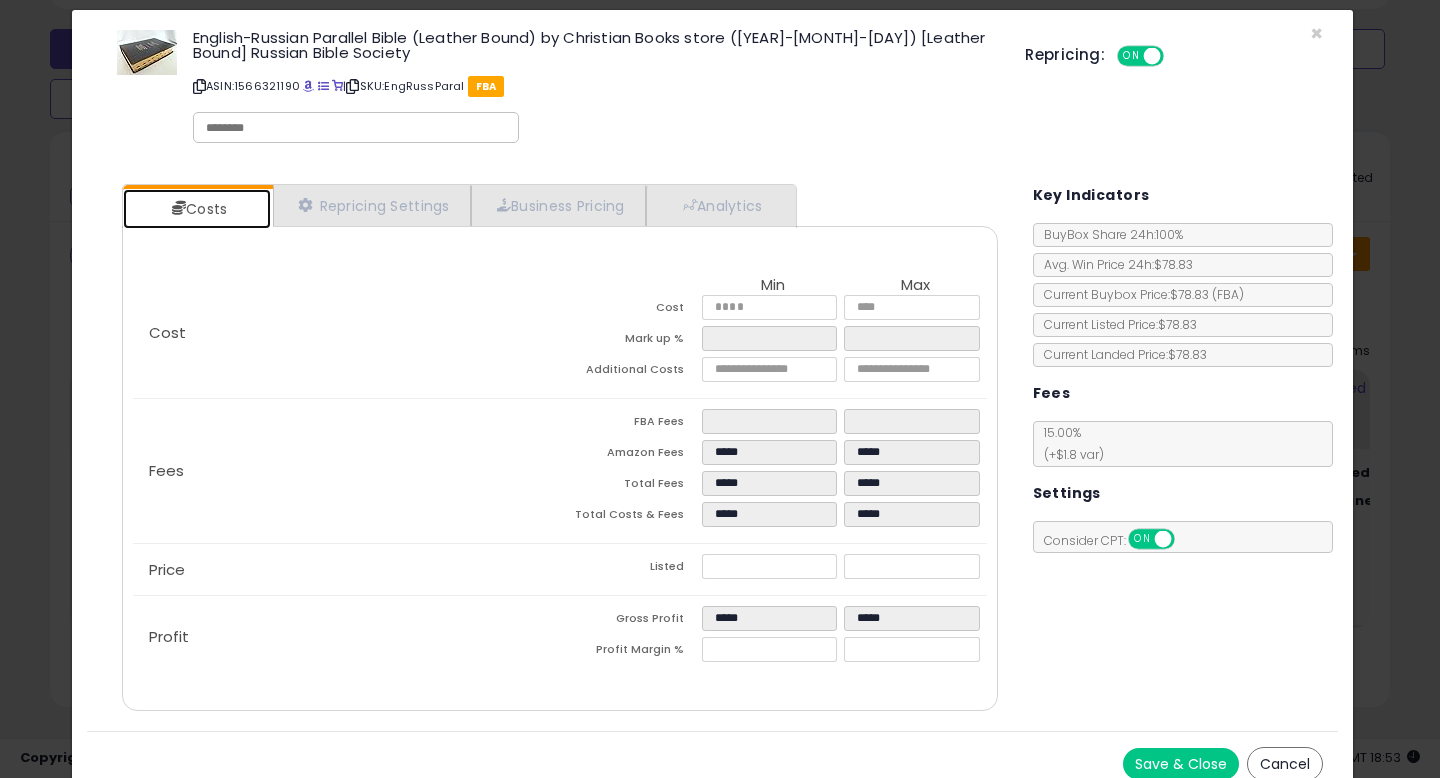 scroll, scrollTop: 38, scrollLeft: 0, axis: vertical 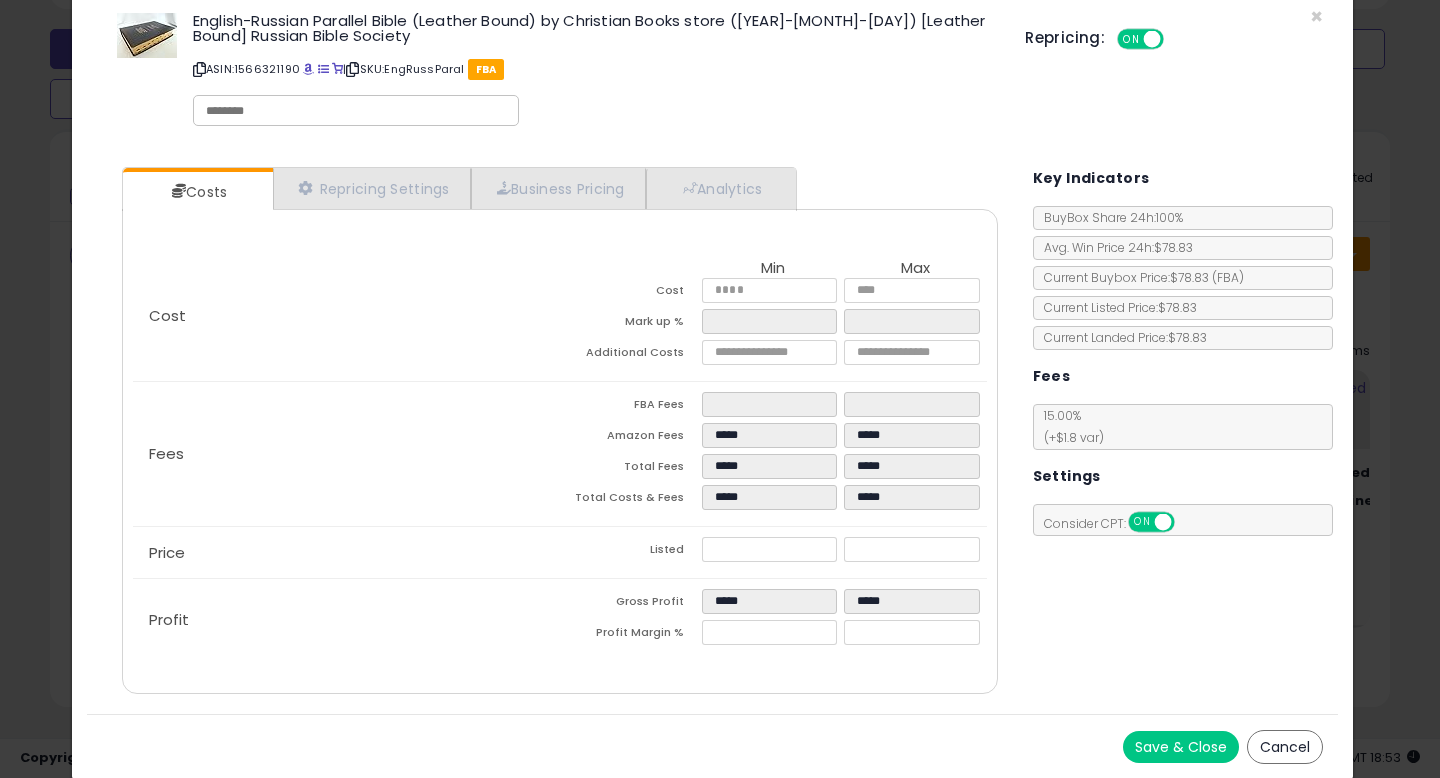 click on "Save & Close" at bounding box center [1181, 747] 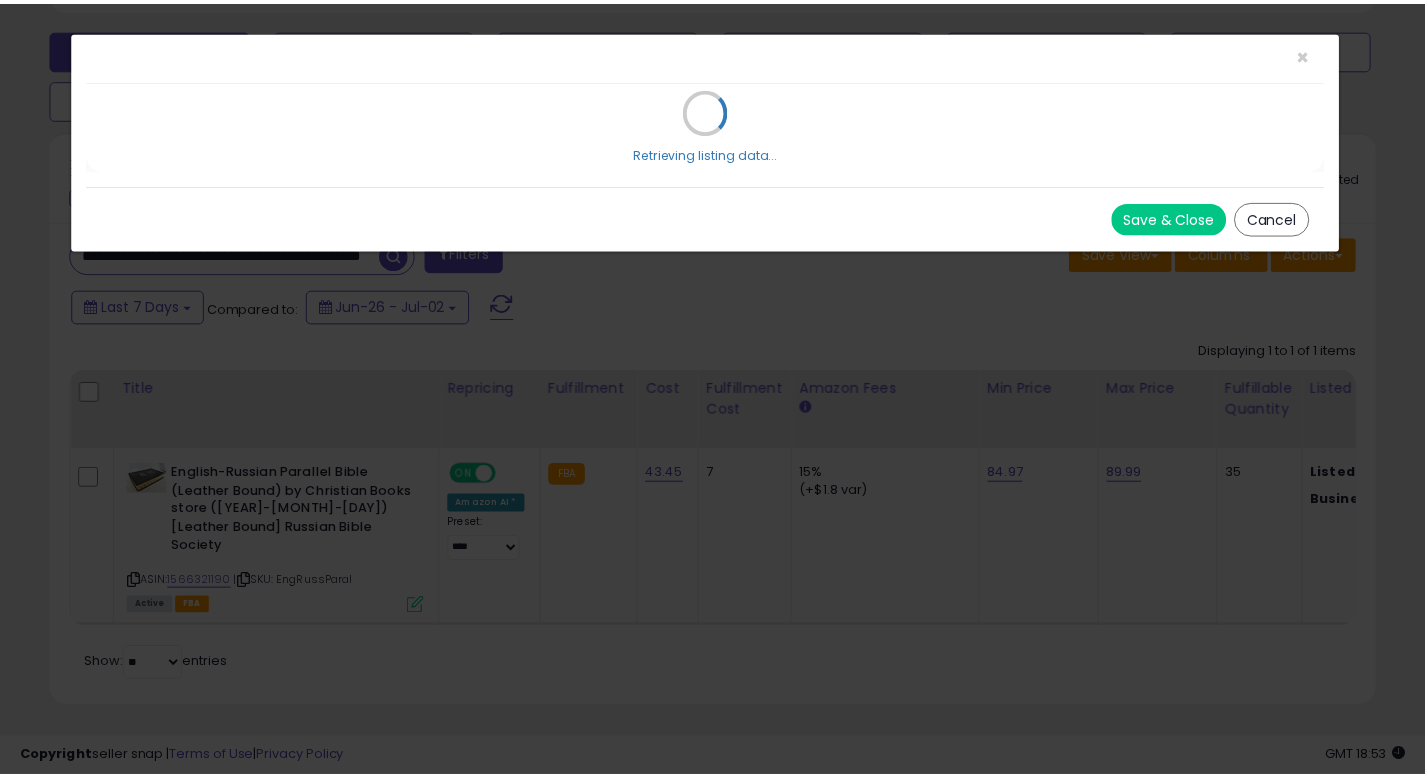 scroll, scrollTop: 0, scrollLeft: 0, axis: both 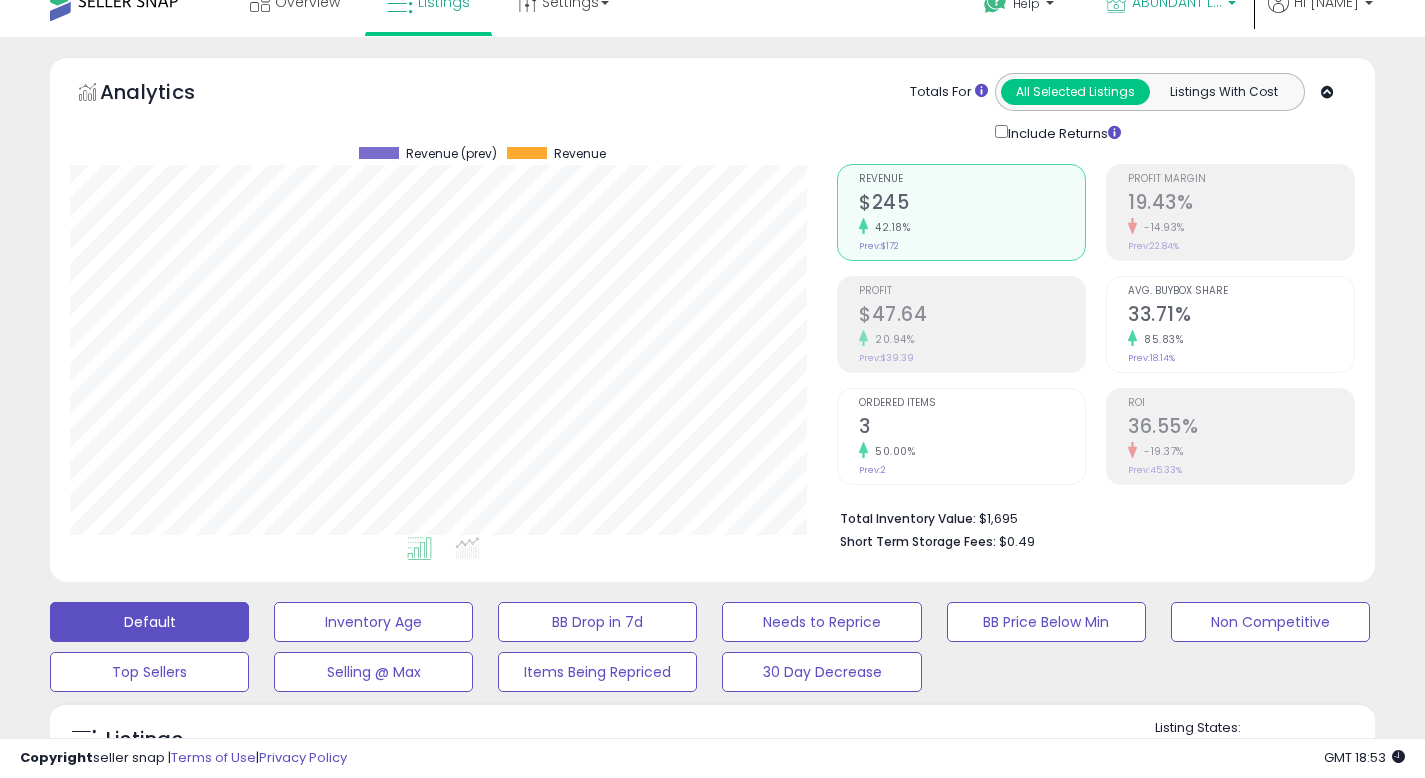 click on "ABUNDANT LiFE" at bounding box center (1171, 4) 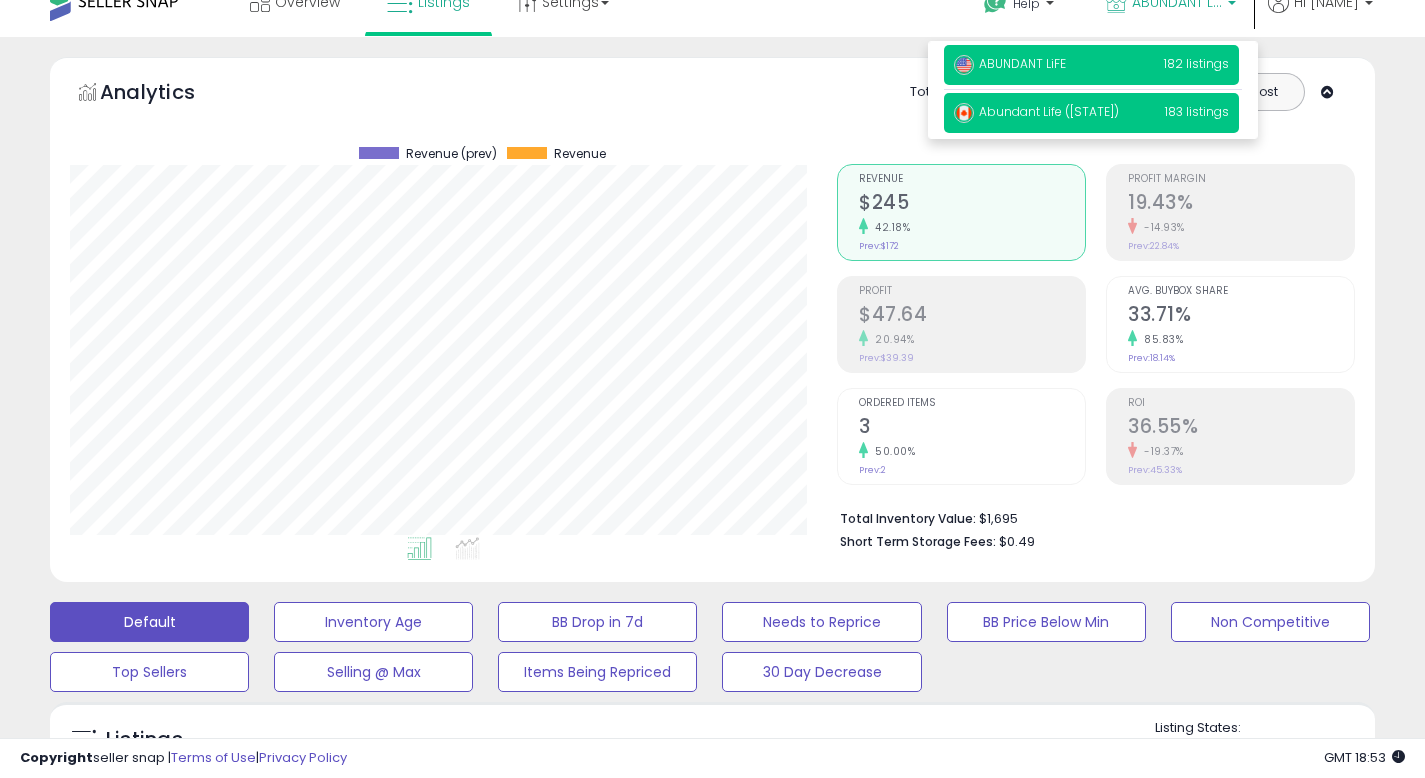 click on "Abundant Life (CA)
183
listings" at bounding box center (1091, 113) 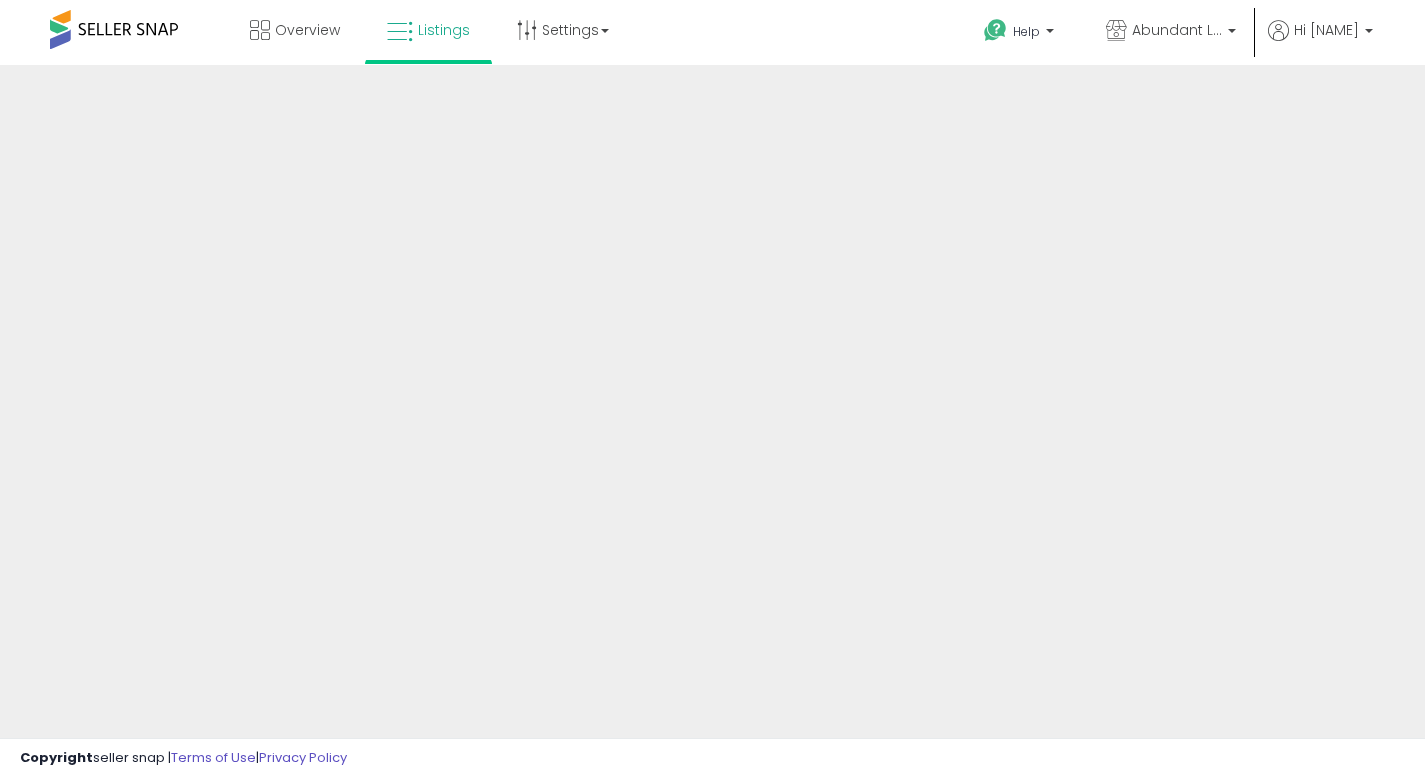 scroll, scrollTop: 117, scrollLeft: 0, axis: vertical 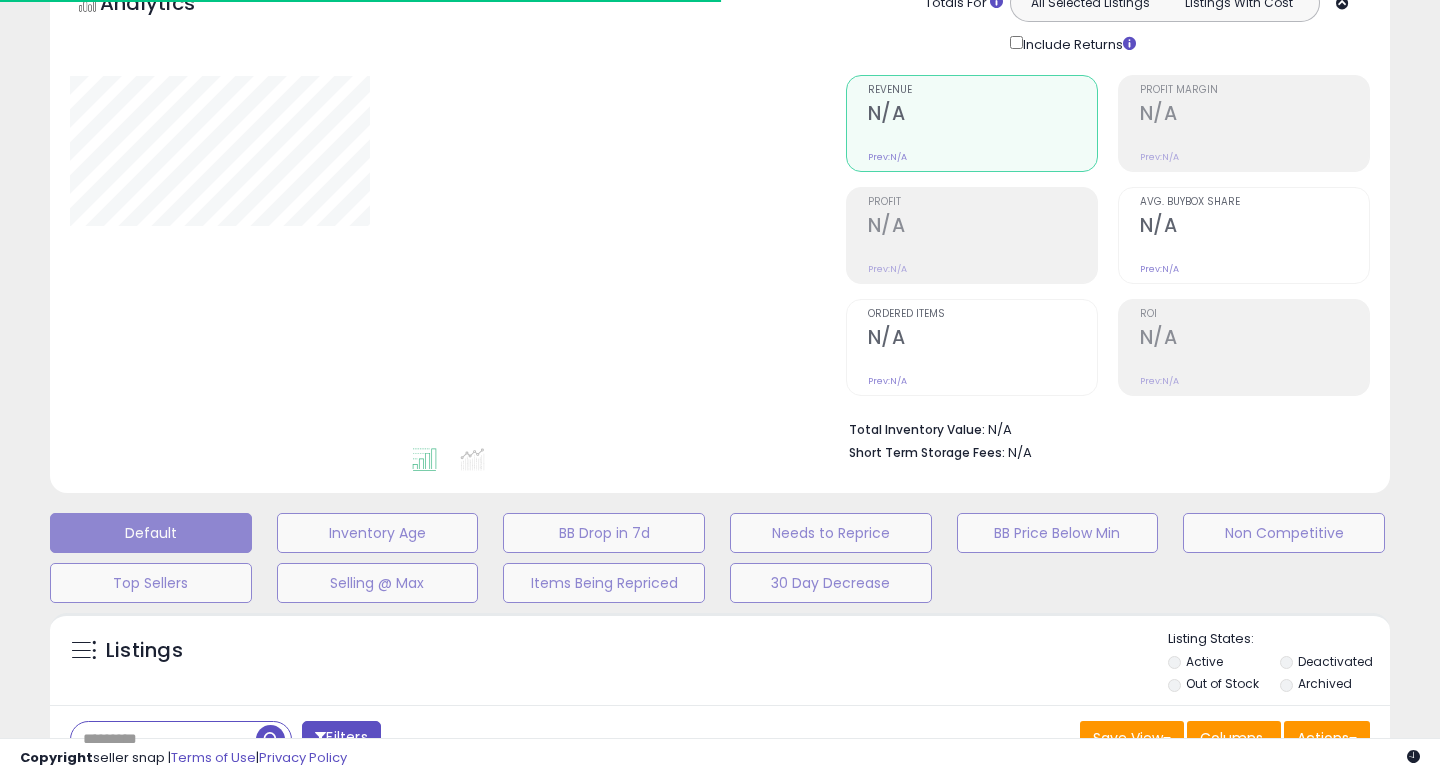 type on "**********" 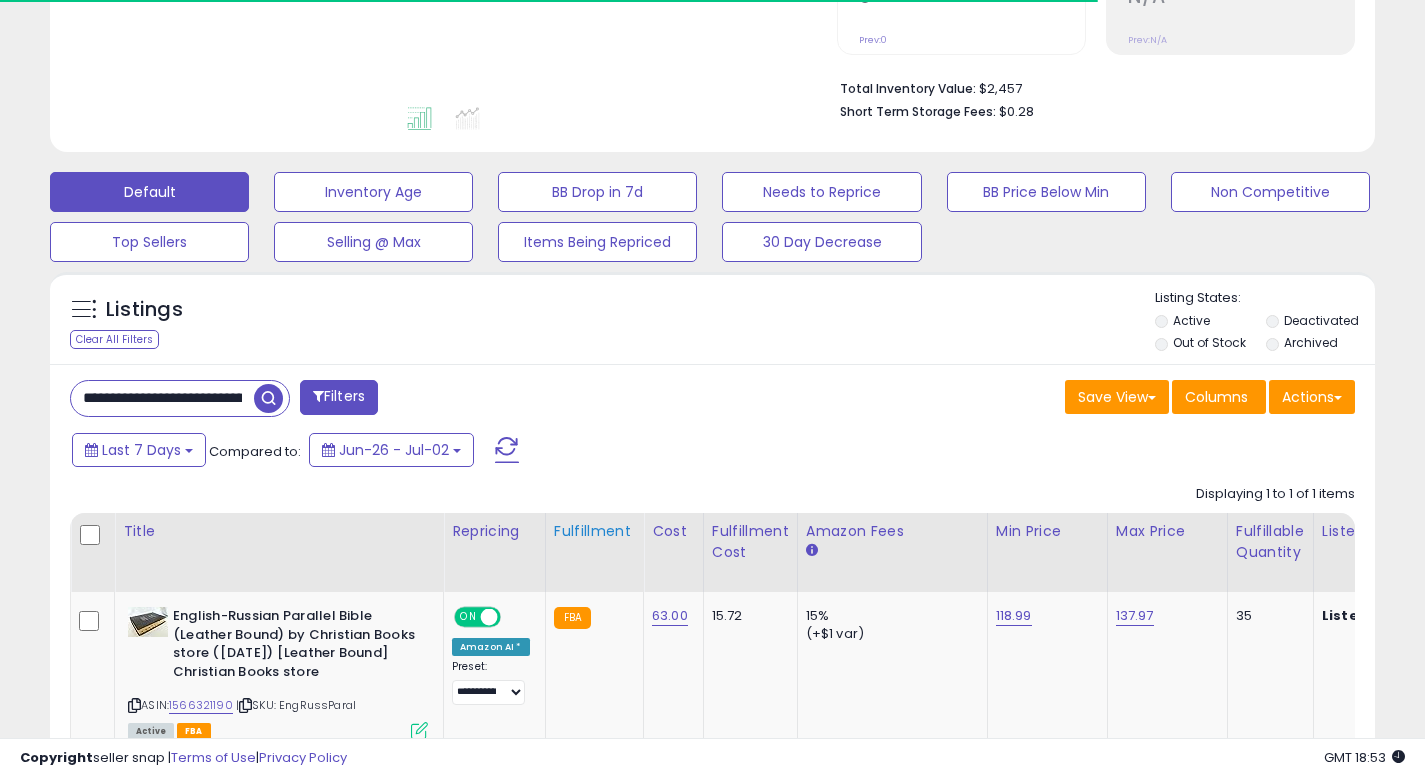 scroll, scrollTop: 540, scrollLeft: 0, axis: vertical 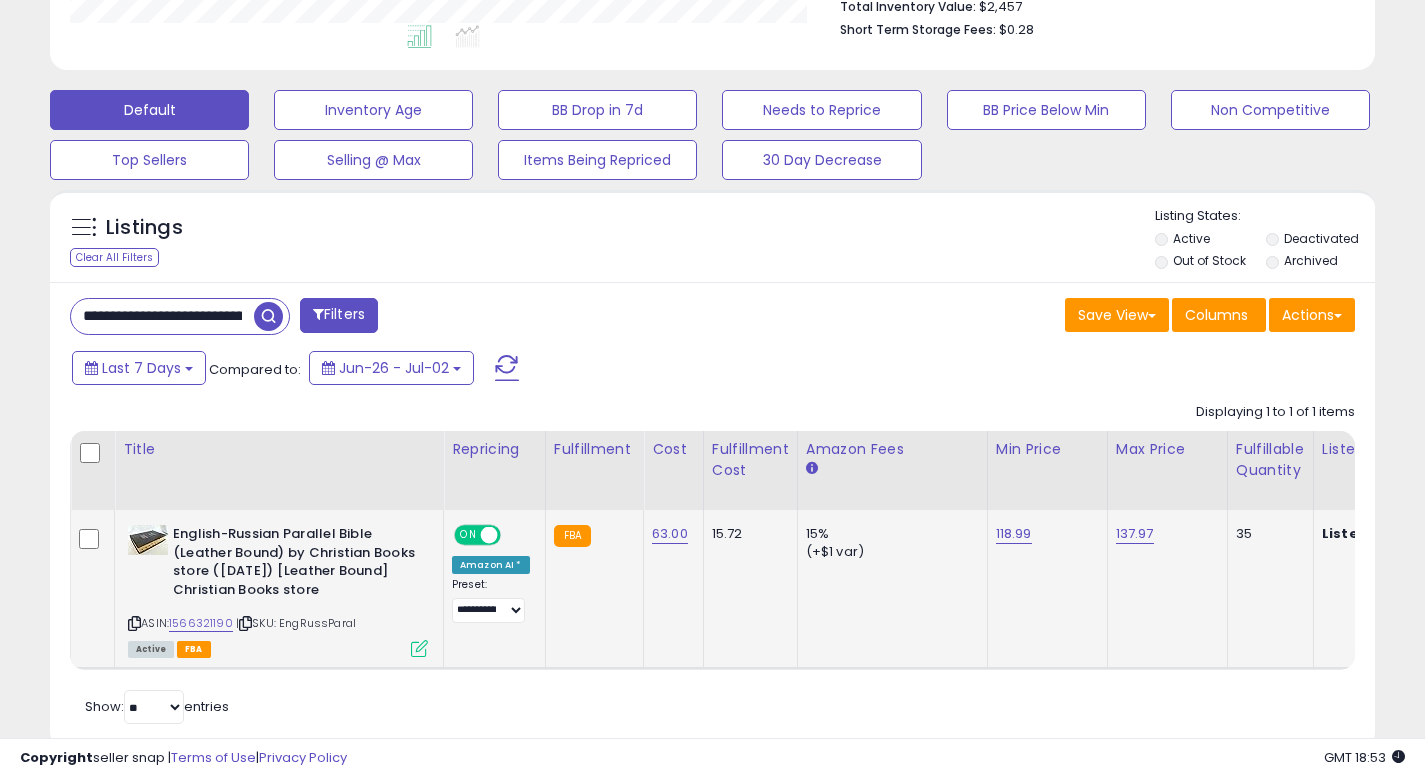 click at bounding box center (419, 648) 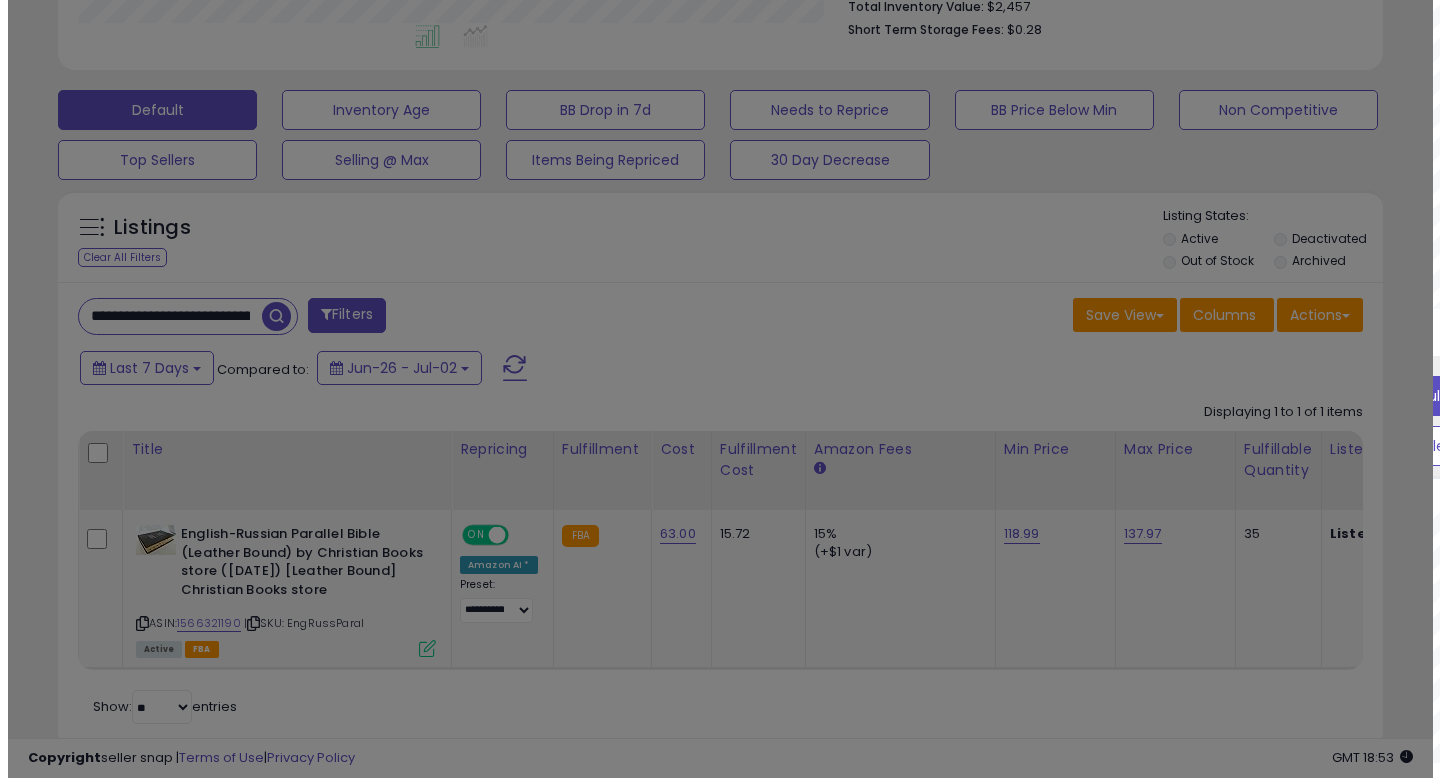 scroll, scrollTop: 999590, scrollLeft: 999224, axis: both 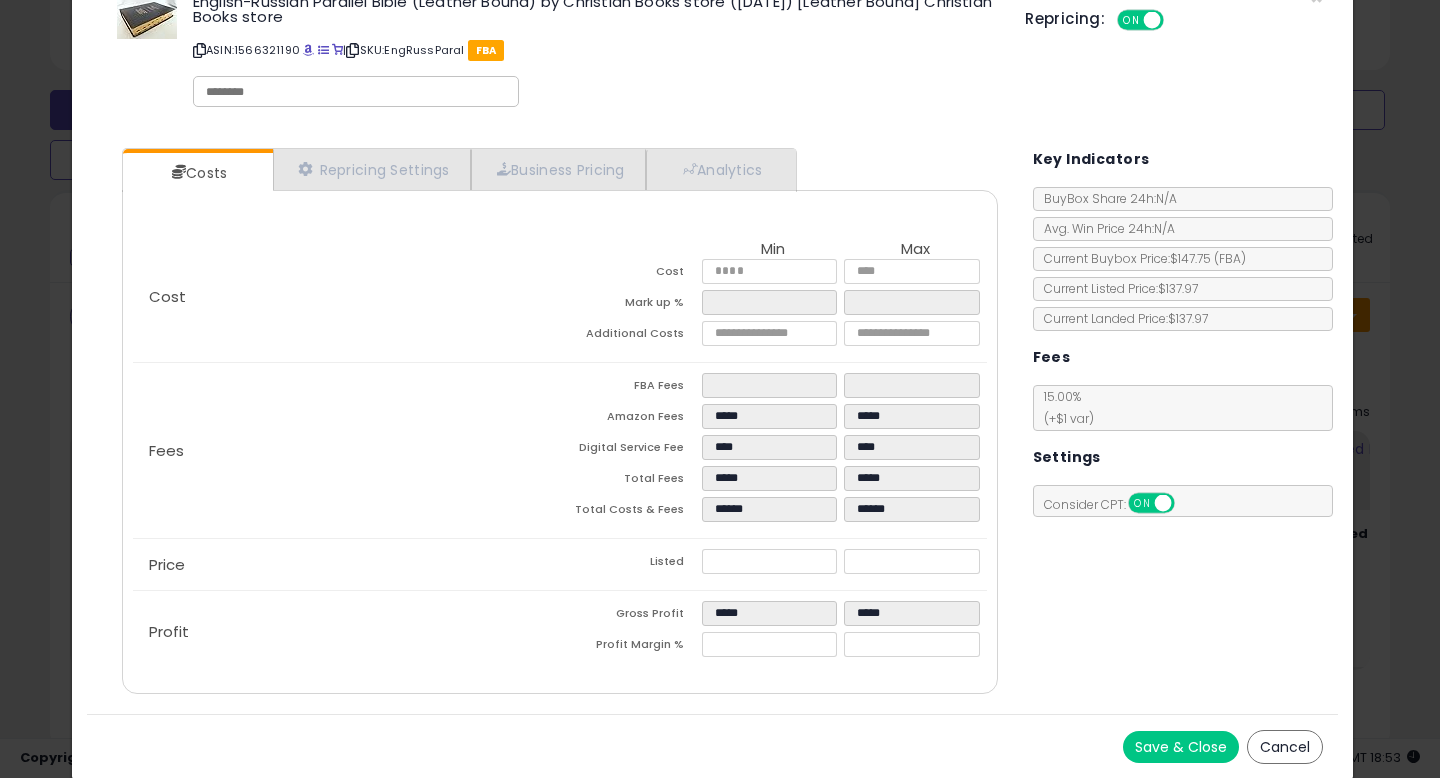 click on "Cancel" at bounding box center (1285, 747) 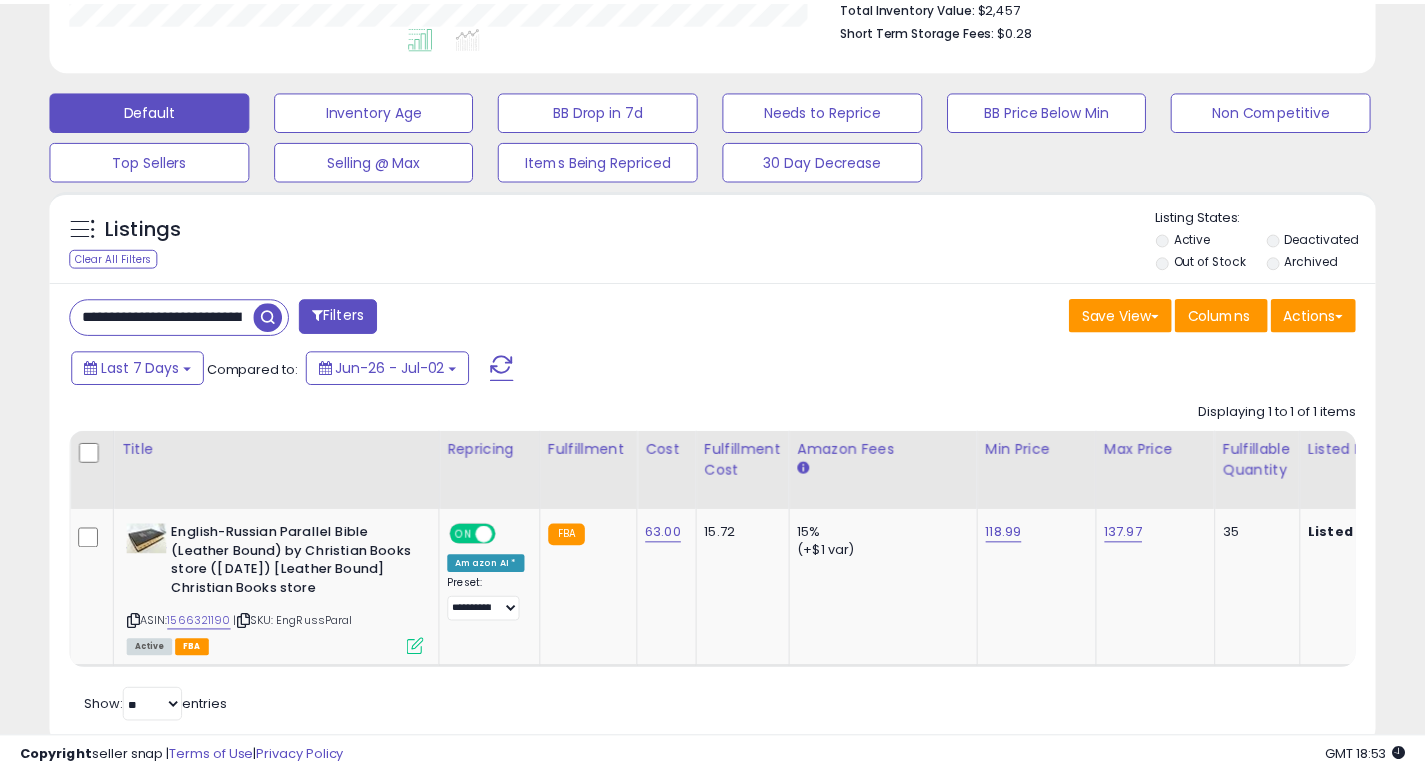scroll, scrollTop: 410, scrollLeft: 767, axis: both 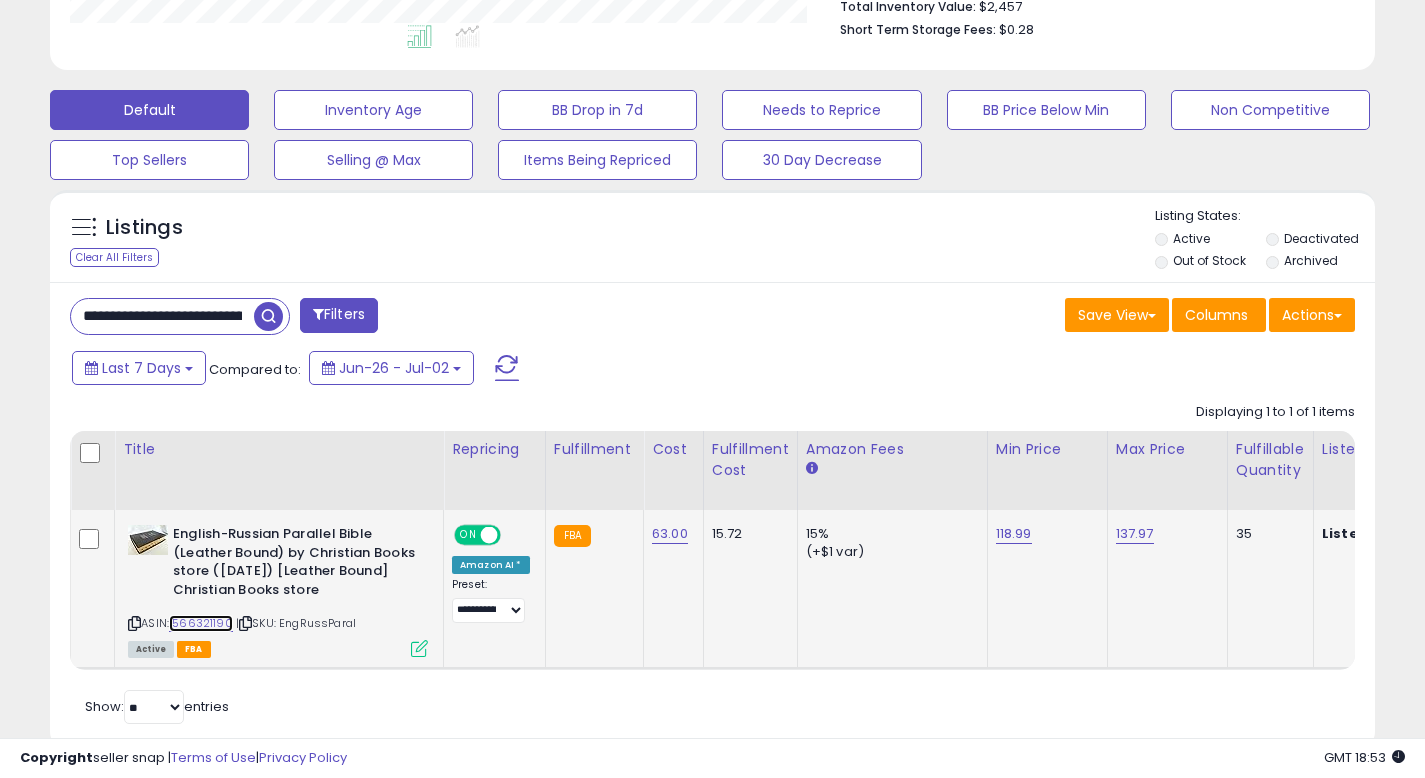 click on "1566321190" at bounding box center (201, 623) 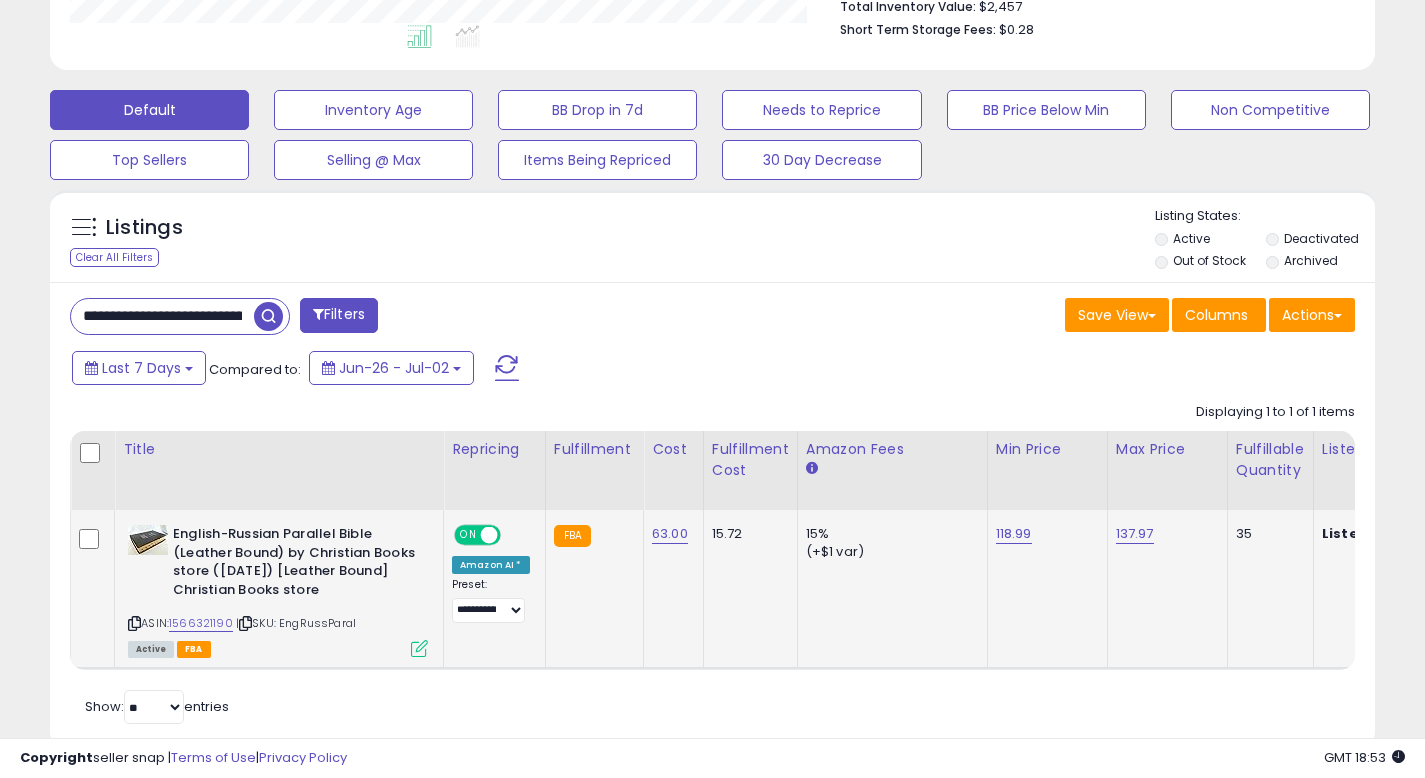 click at bounding box center (419, 648) 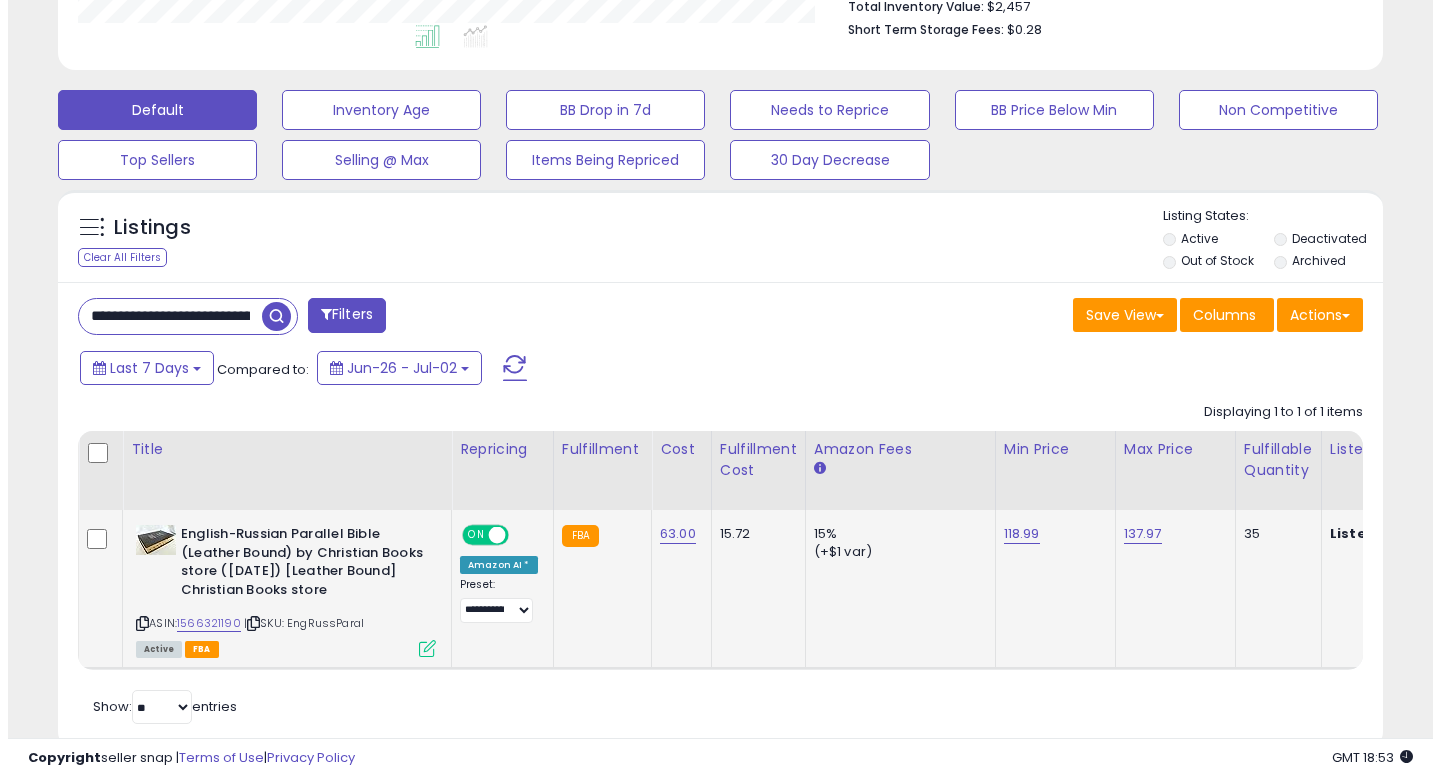 scroll, scrollTop: 999590, scrollLeft: 999224, axis: both 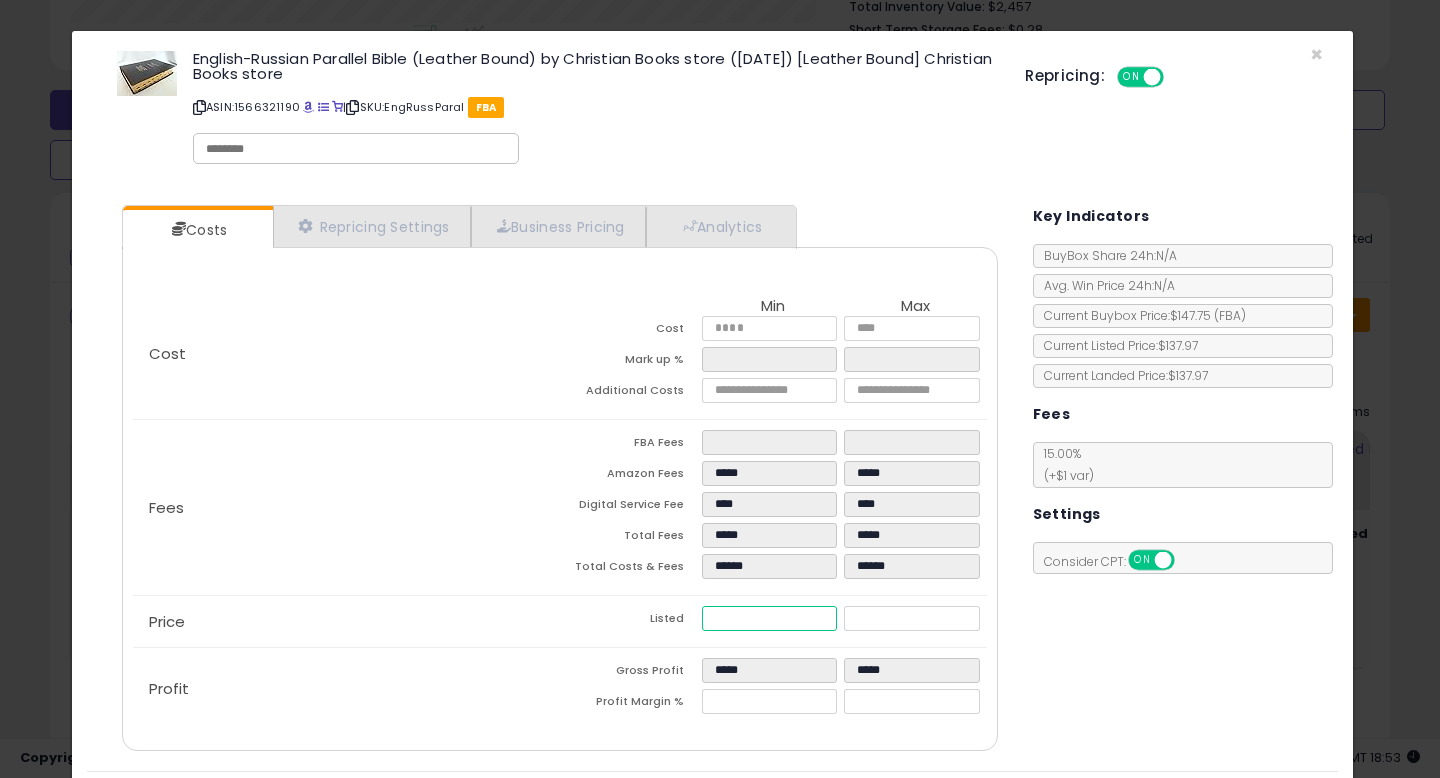 click on "******" at bounding box center [769, 618] 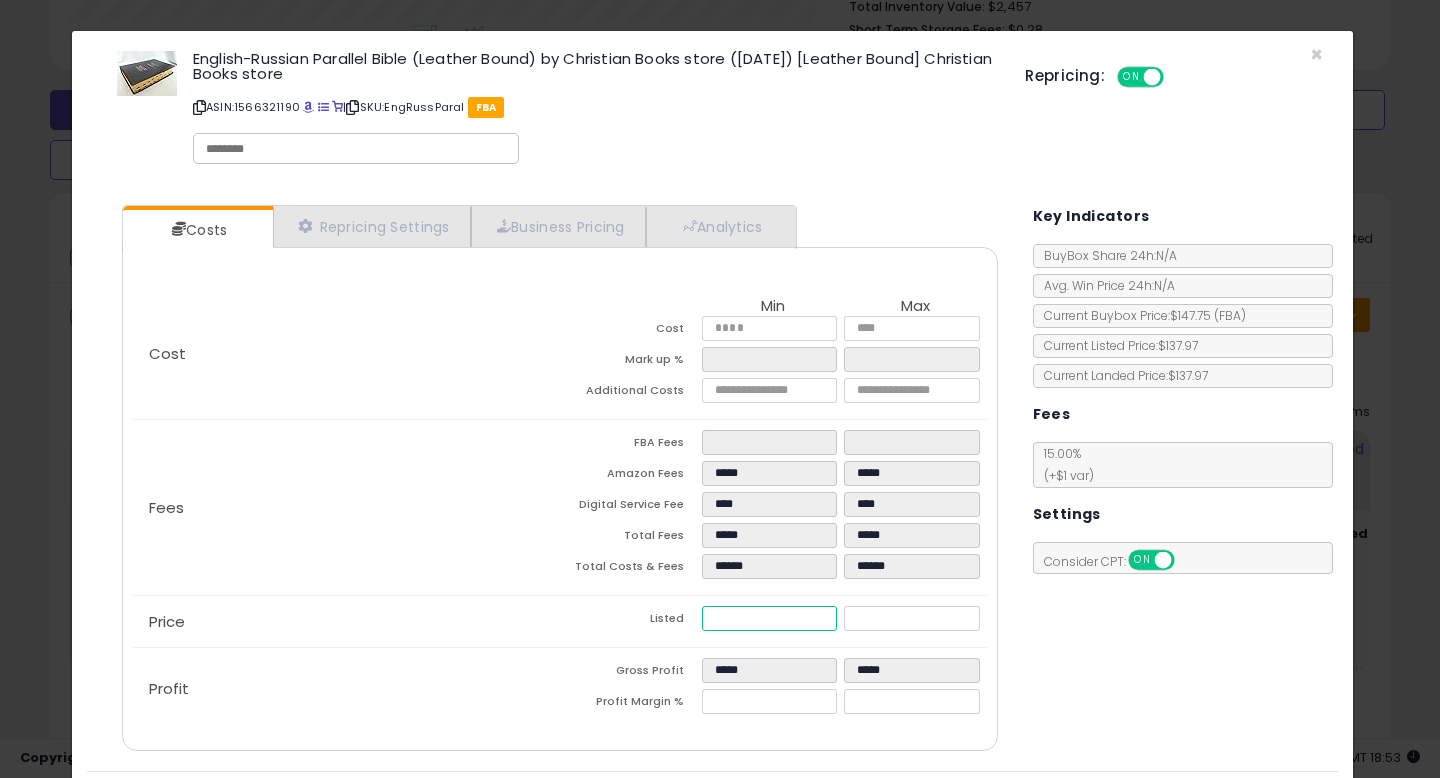 type on "****" 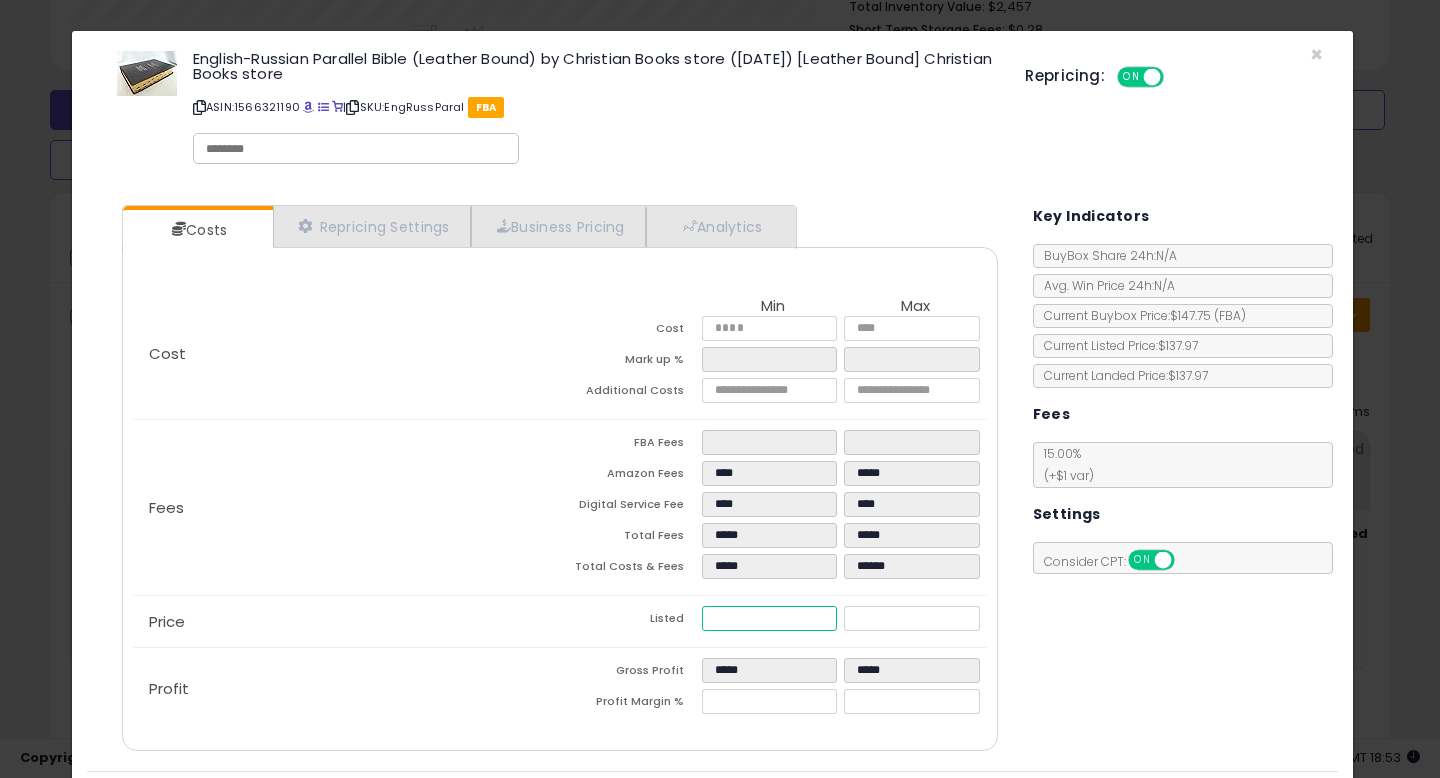 type on "*****" 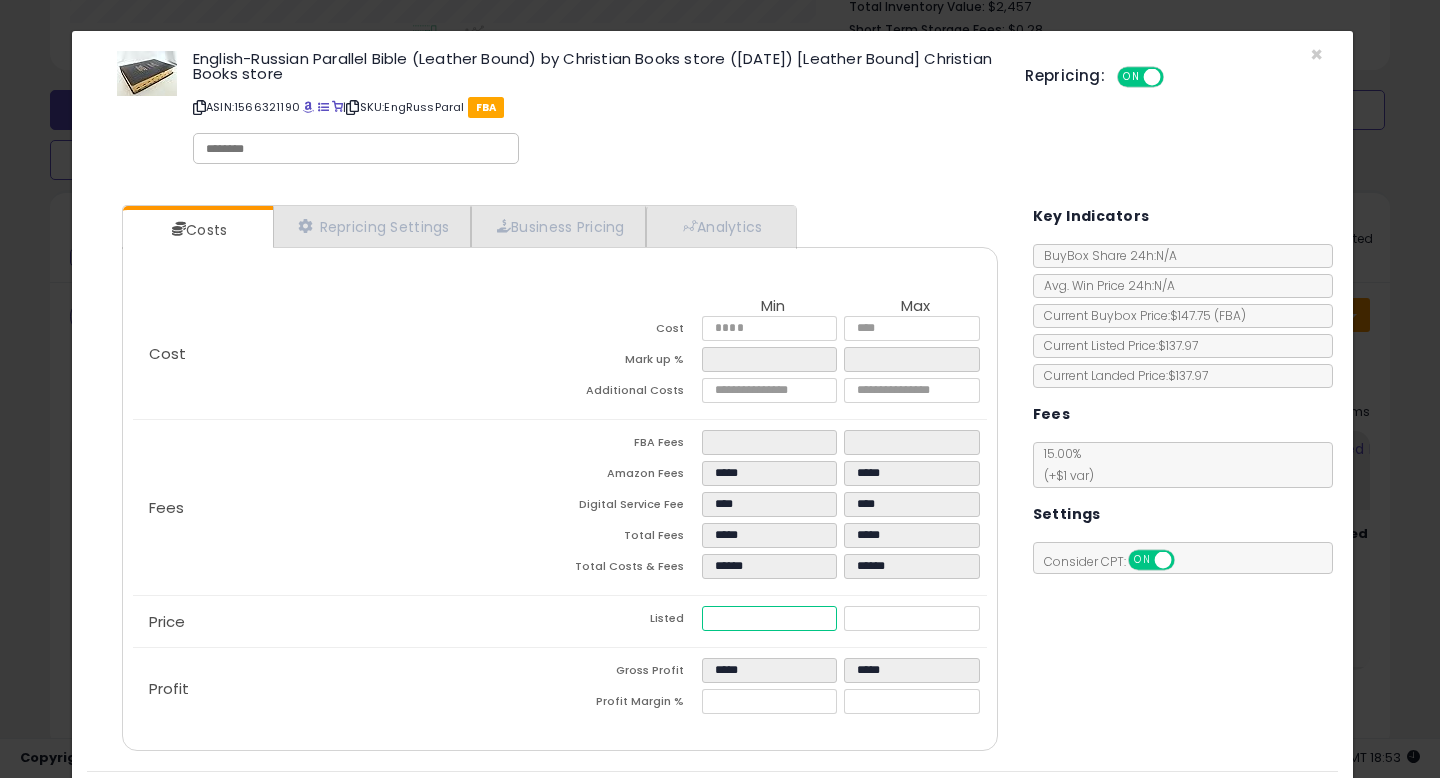 type on "******" 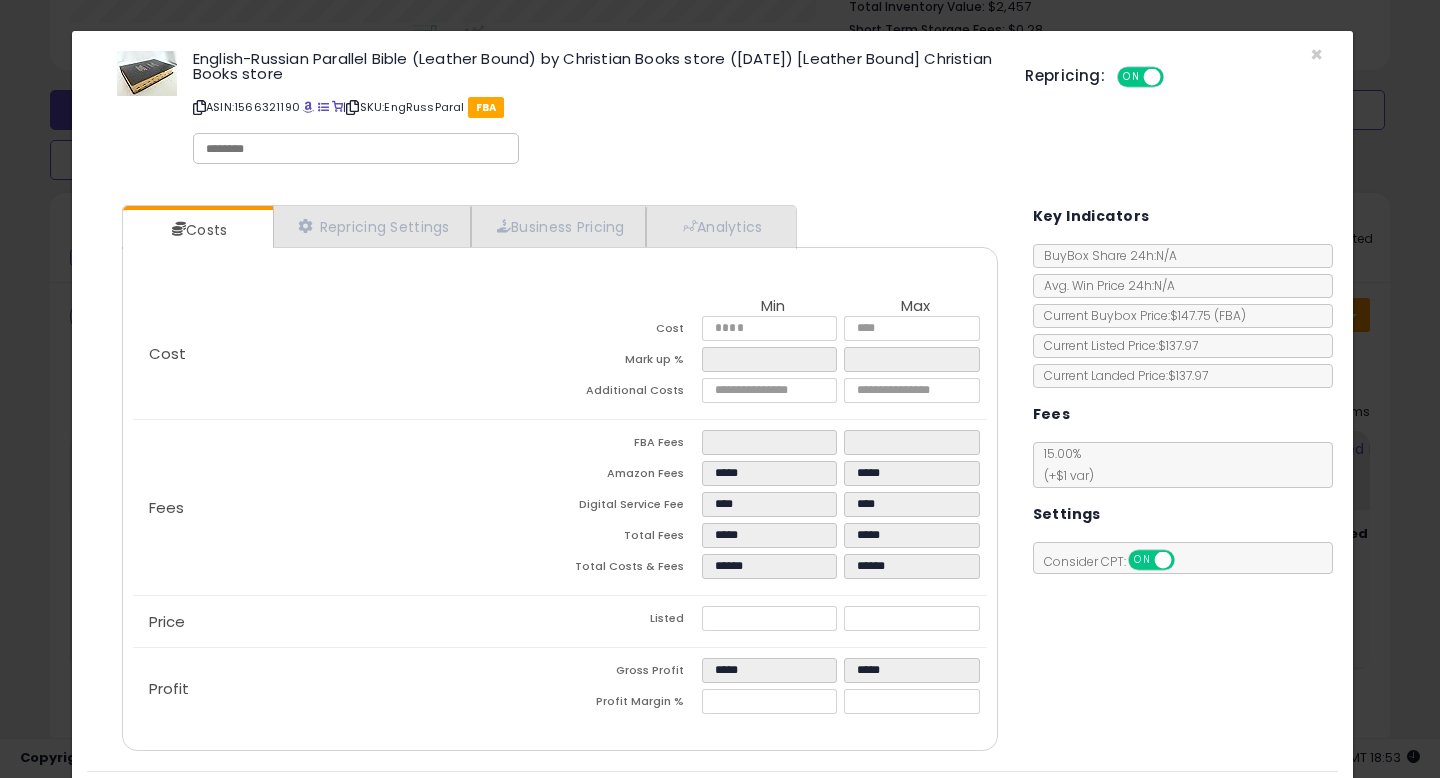 type on "*****" 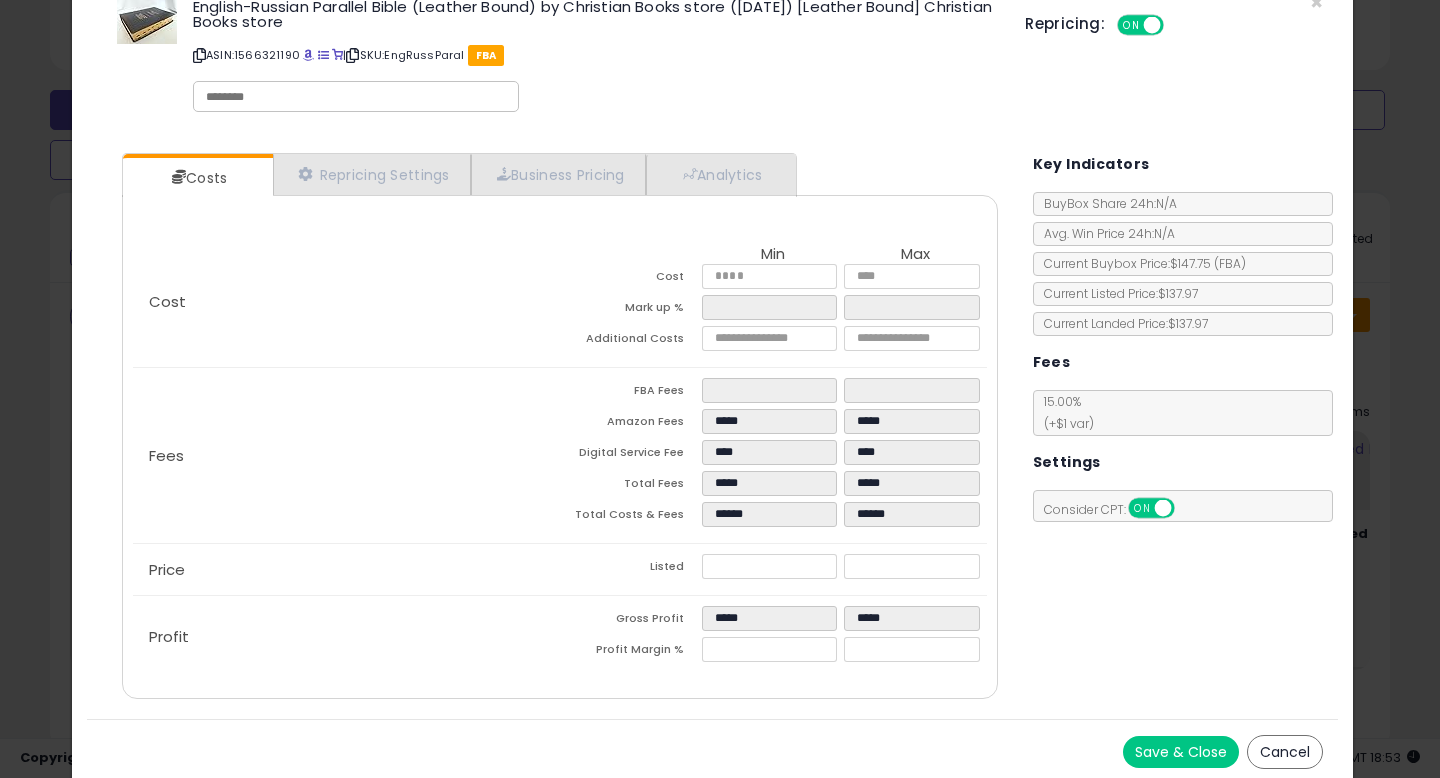 scroll, scrollTop: 57, scrollLeft: 0, axis: vertical 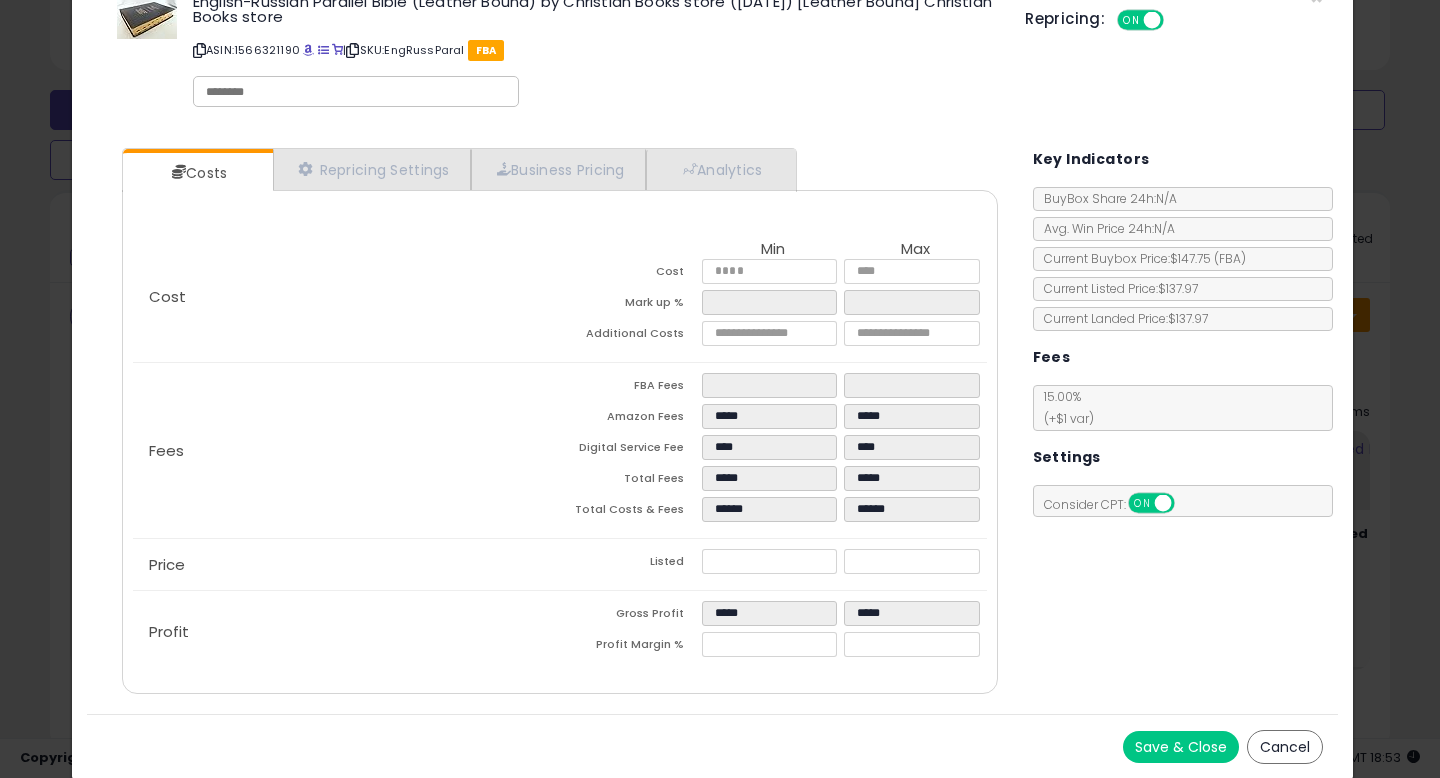 click on "Save & Close" at bounding box center [1181, 747] 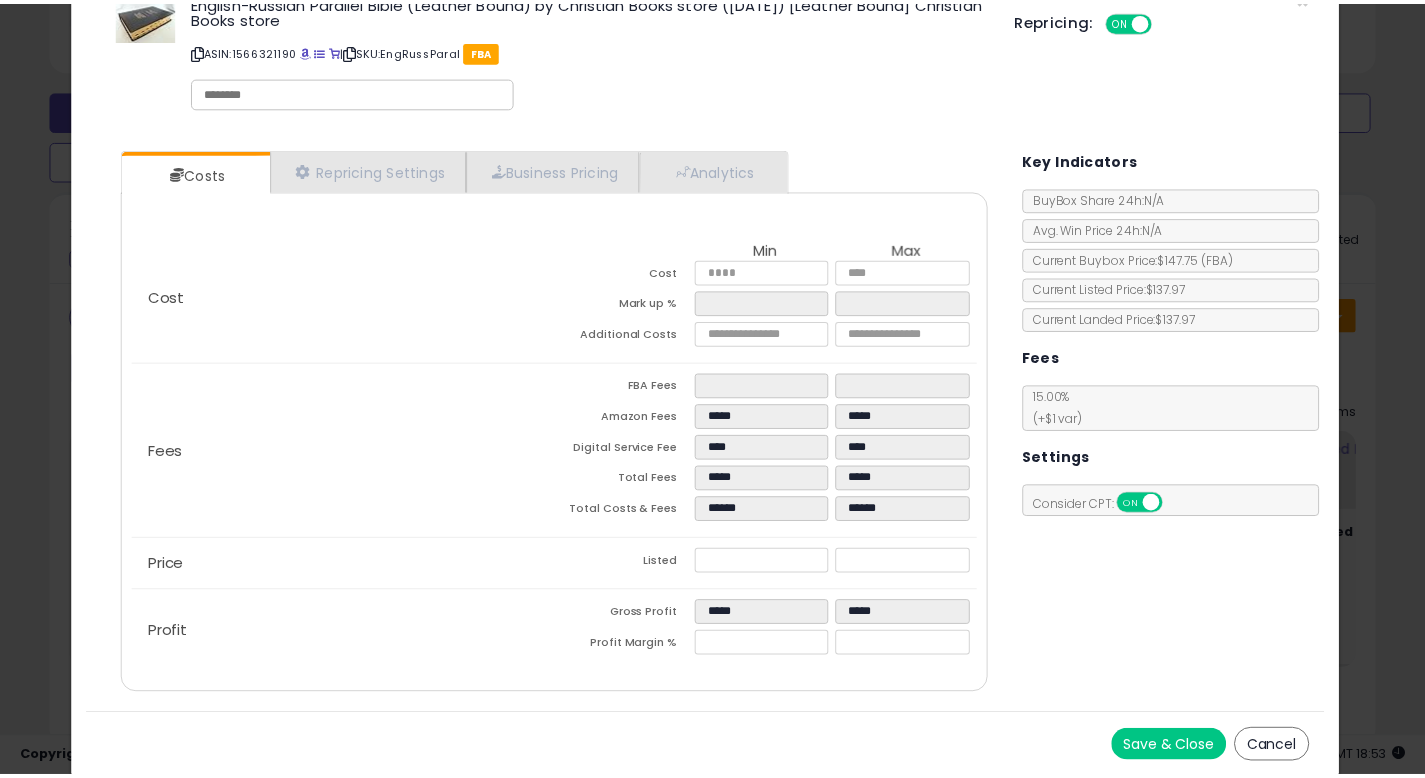 scroll, scrollTop: 0, scrollLeft: 0, axis: both 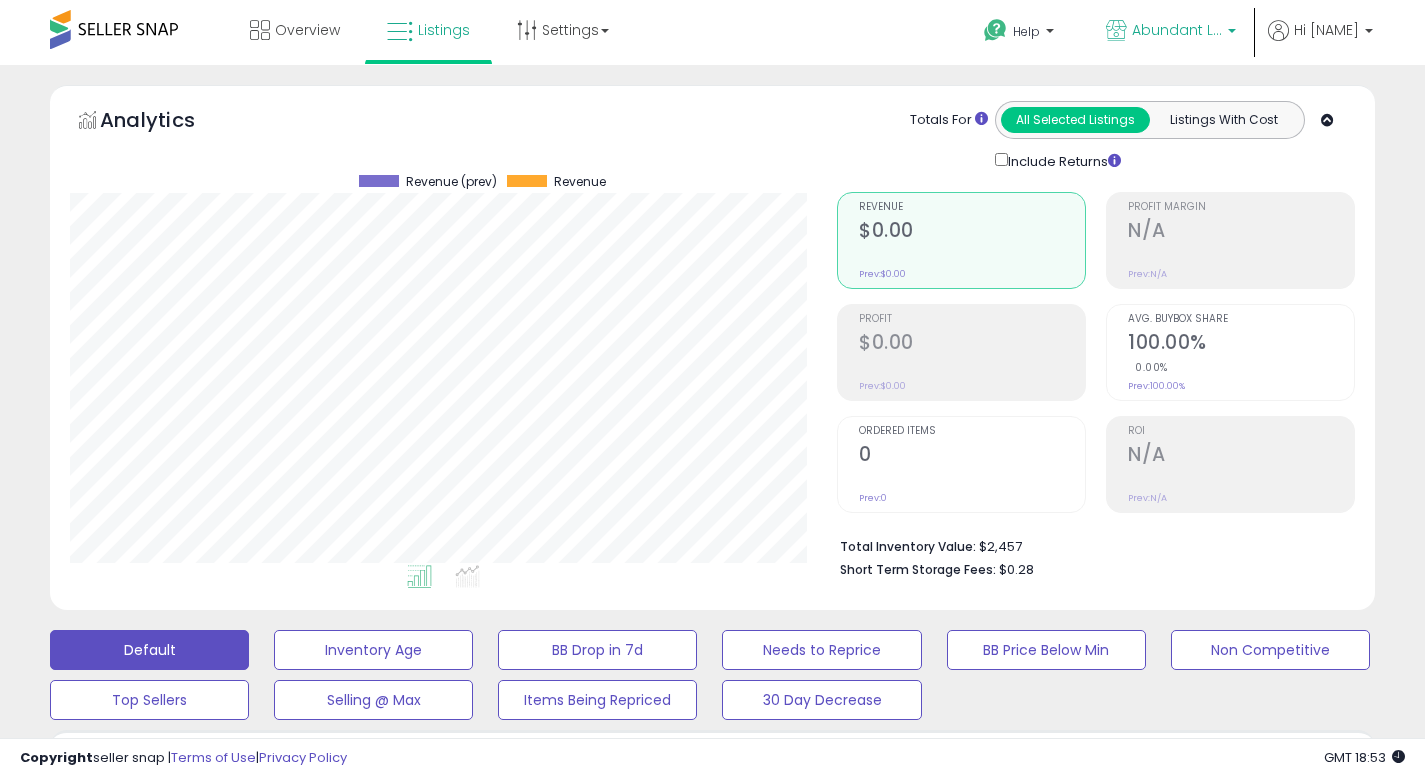click on "Abundant Life ([STATE])" at bounding box center (1177, 30) 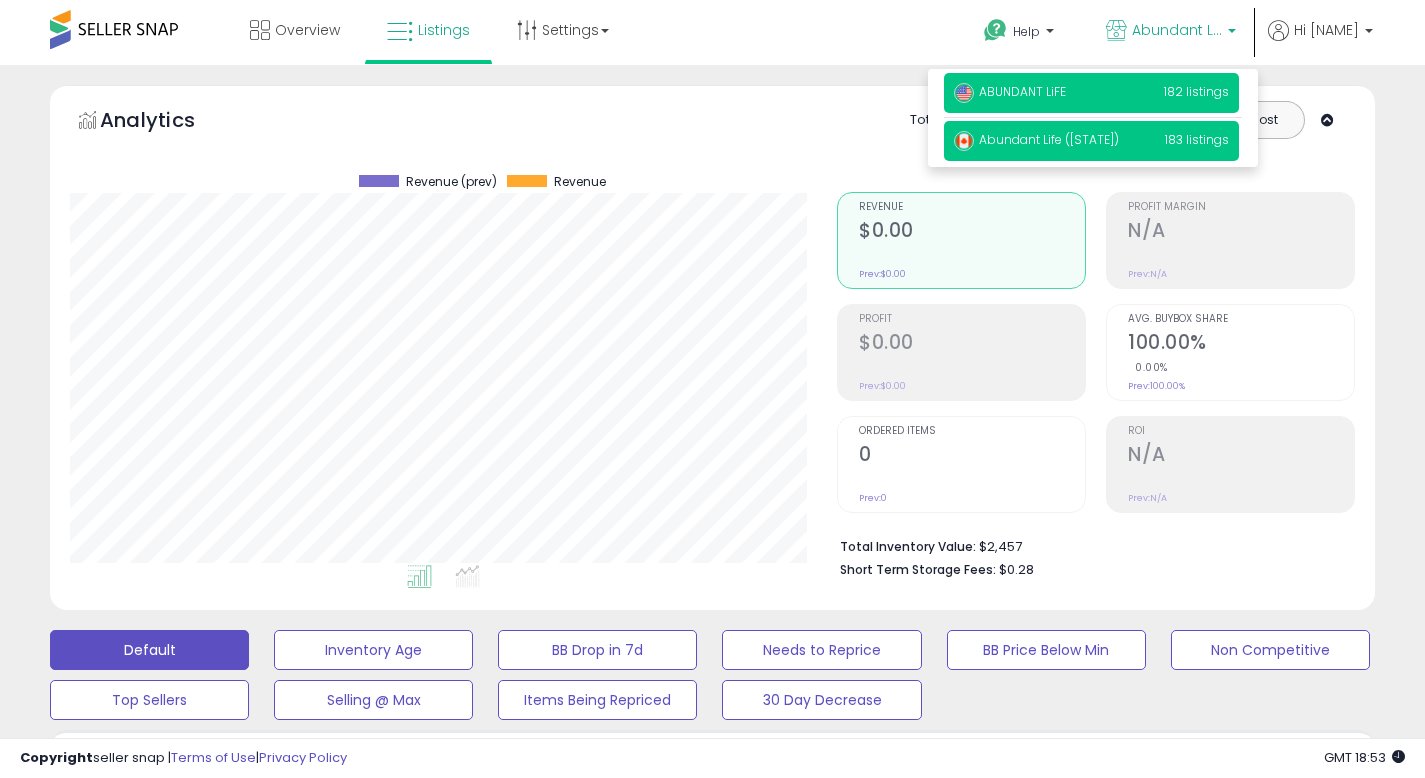 click on "ABUNDANT LiFE
182
listings" at bounding box center [1091, 93] 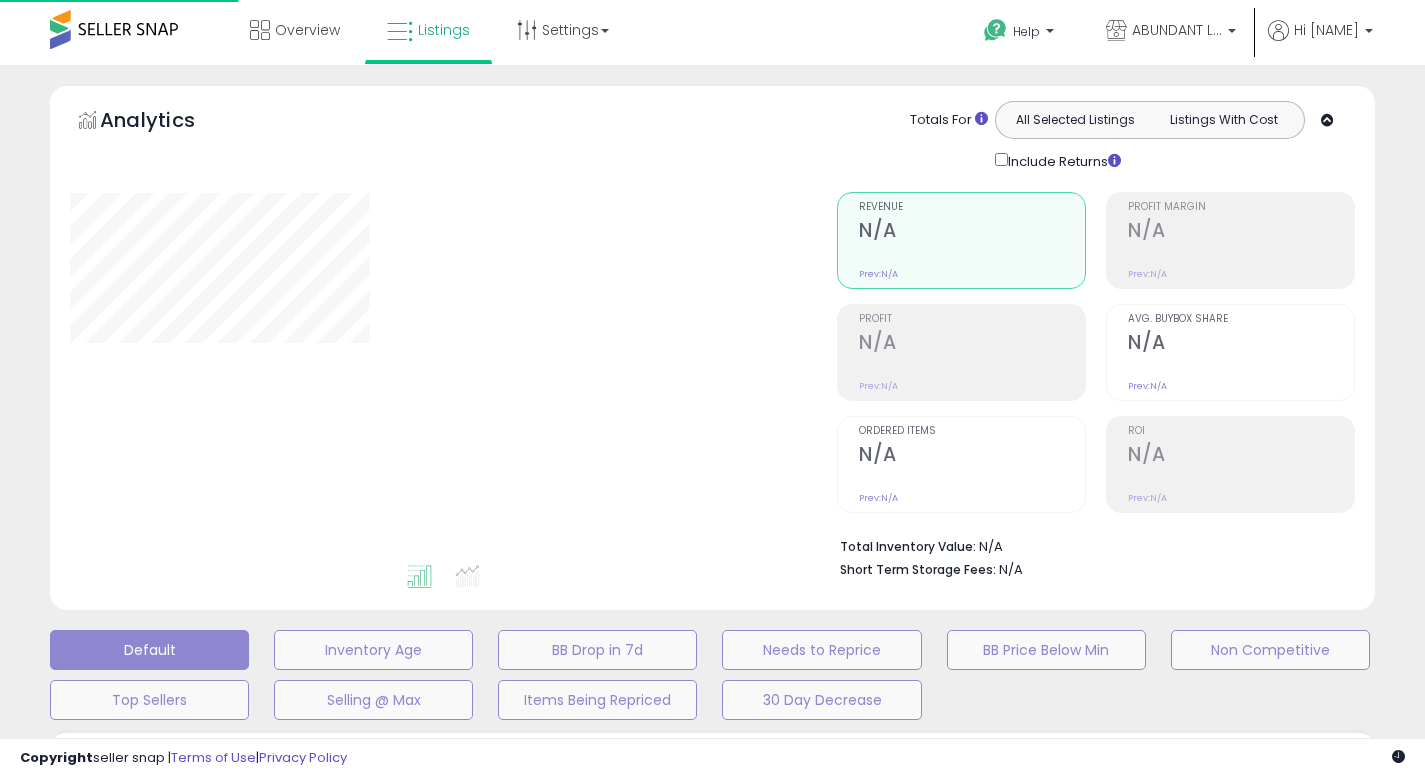 scroll, scrollTop: 0, scrollLeft: 0, axis: both 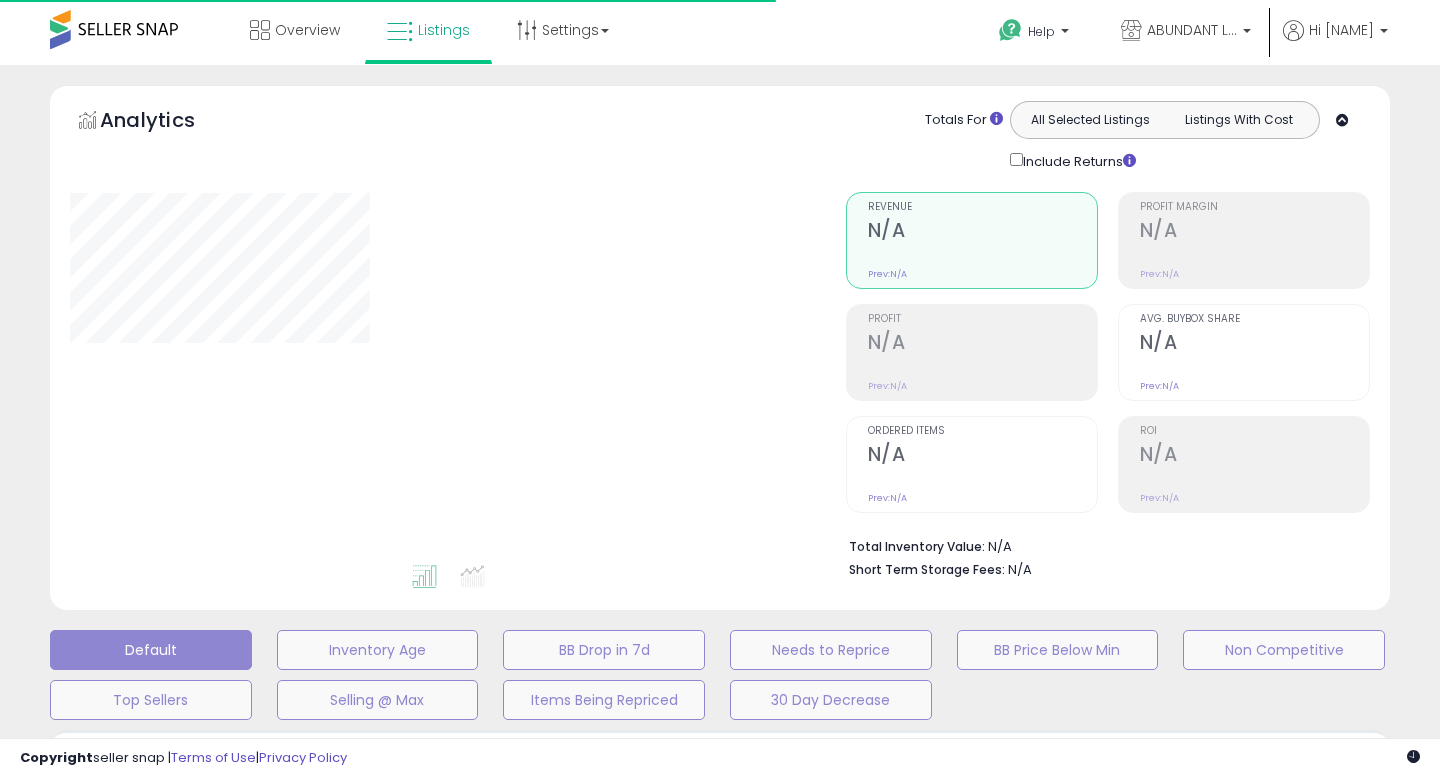 type on "**********" 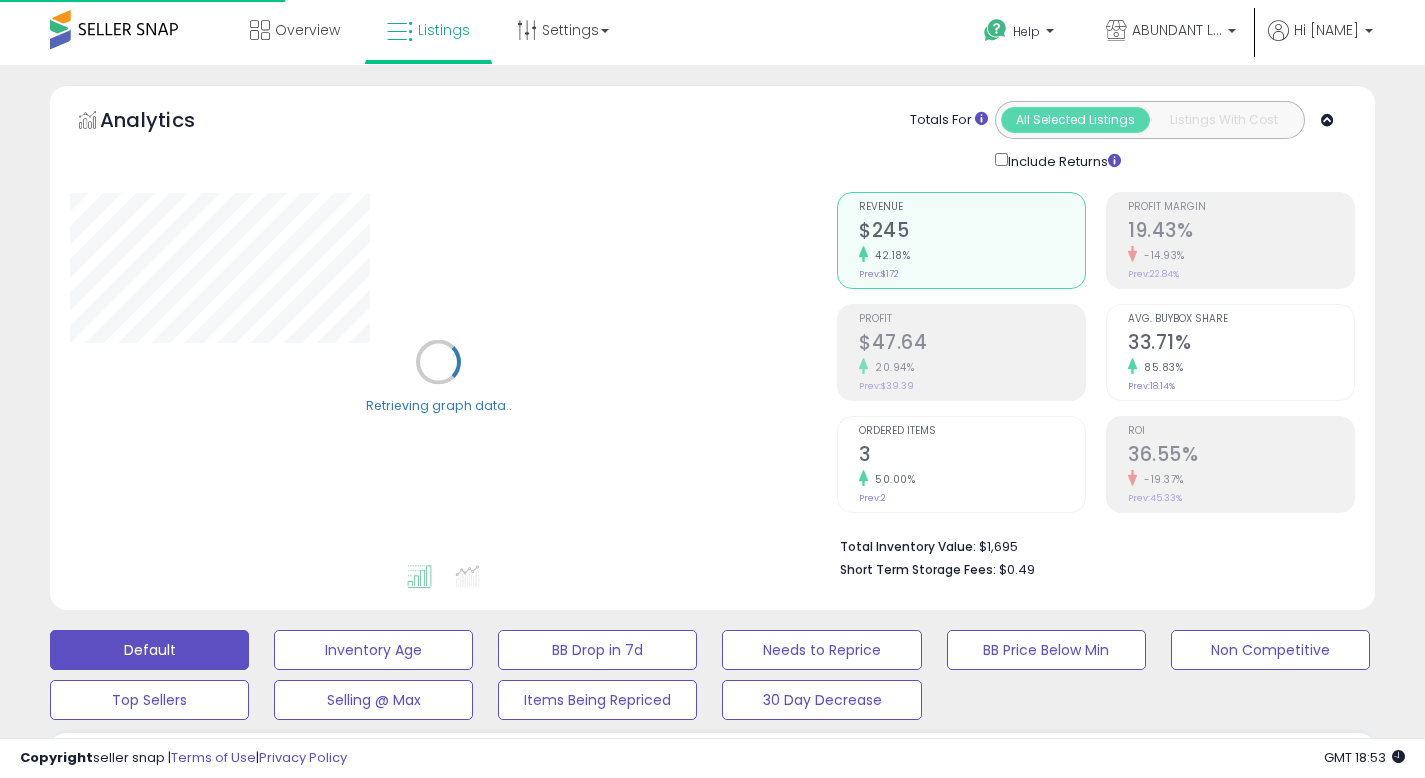 click on "Copyright  seller snap |  Terms of Use
|  Privacy Policy
GMT 18:53
Authorization required" at bounding box center [712, 758] 